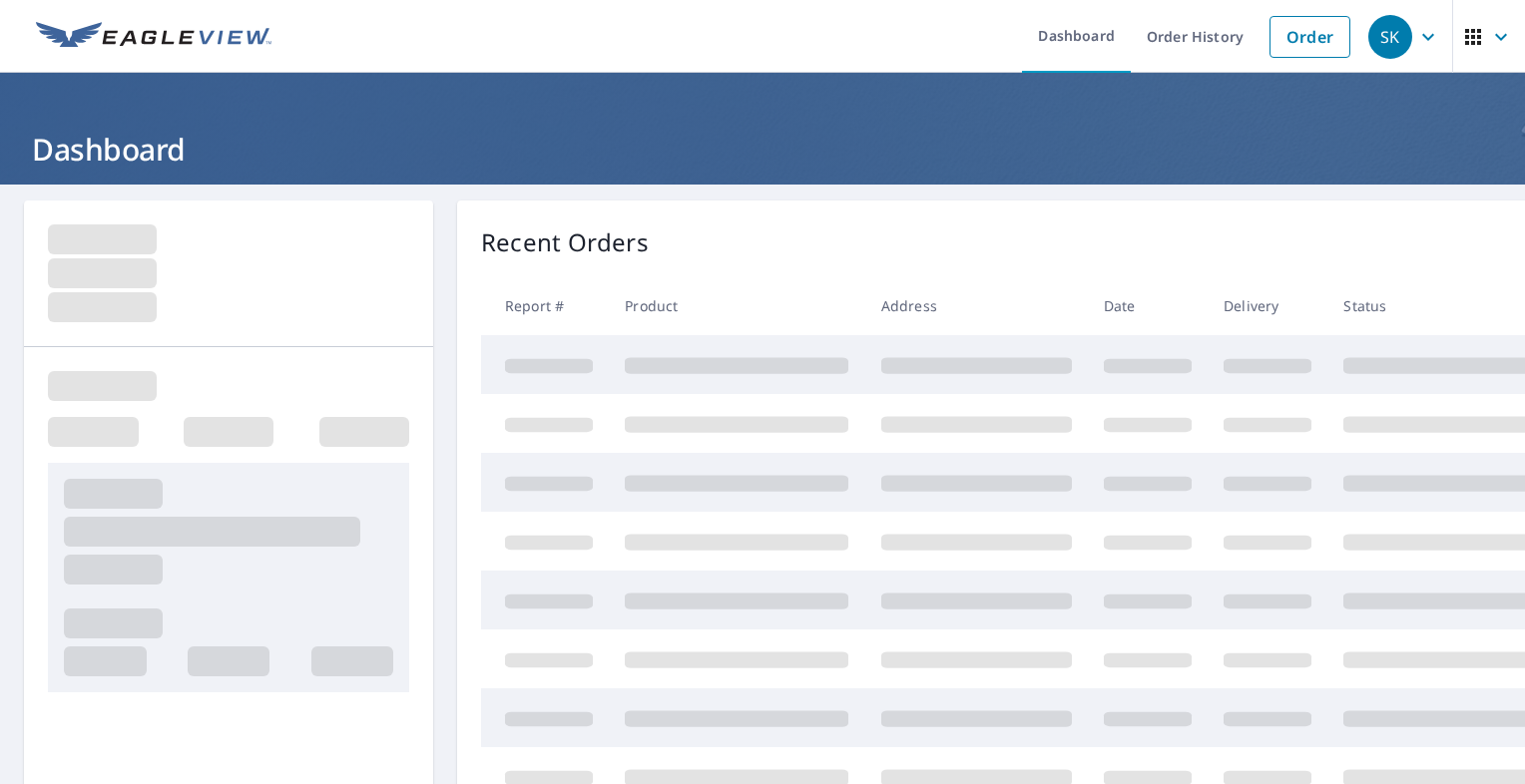 scroll, scrollTop: 0, scrollLeft: 0, axis: both 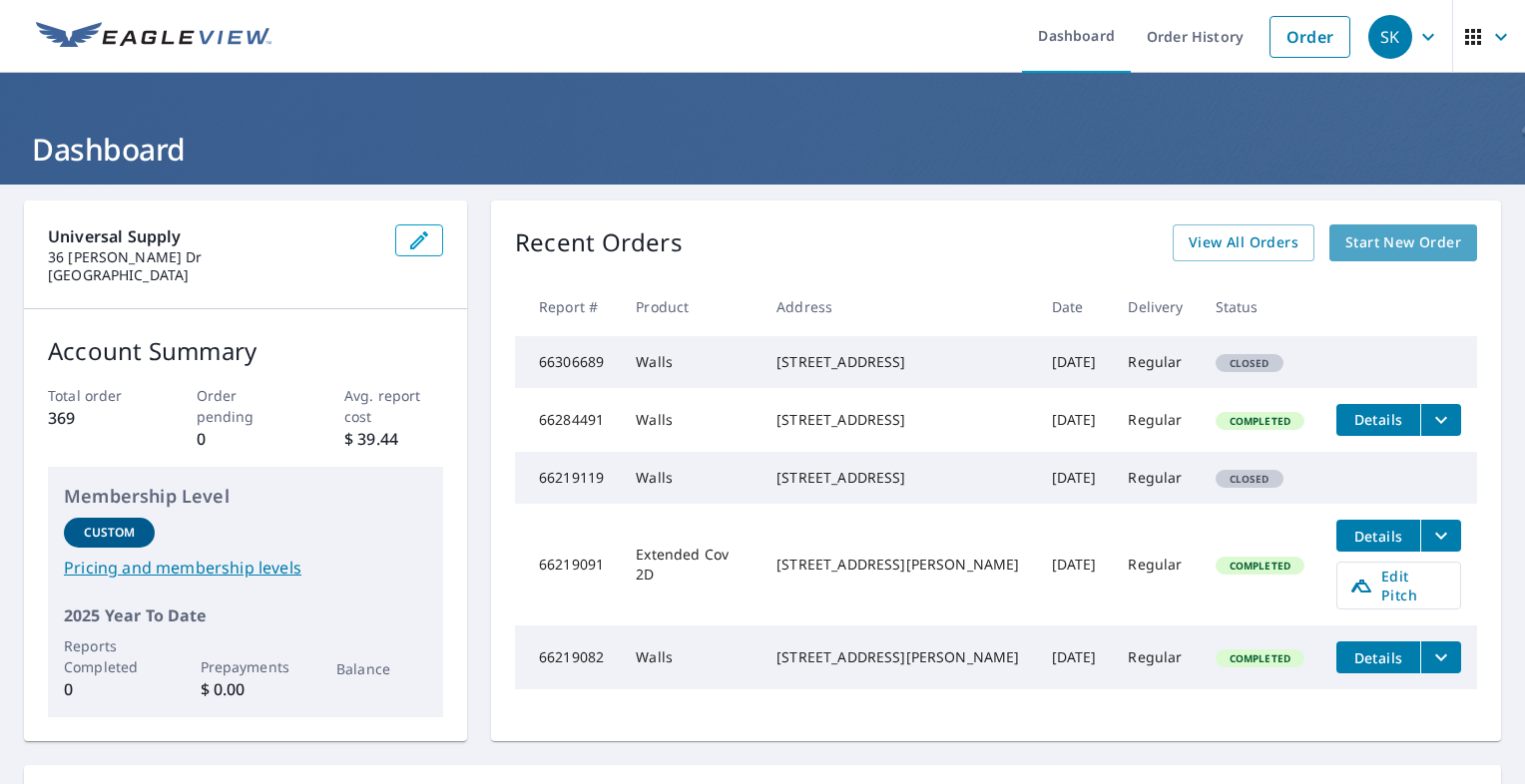 click on "Start New Order" at bounding box center (1403, 242) 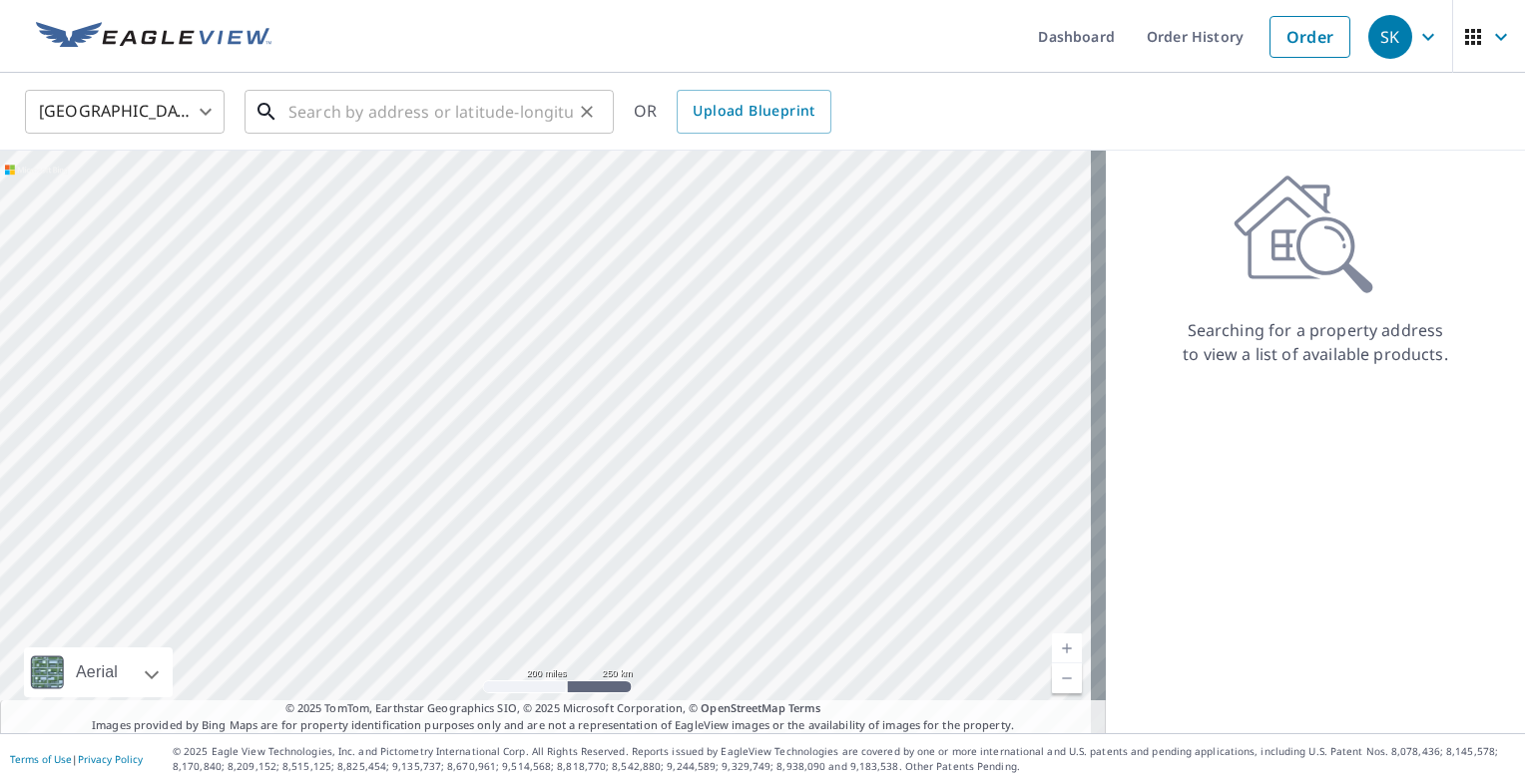 click at bounding box center [430, 112] 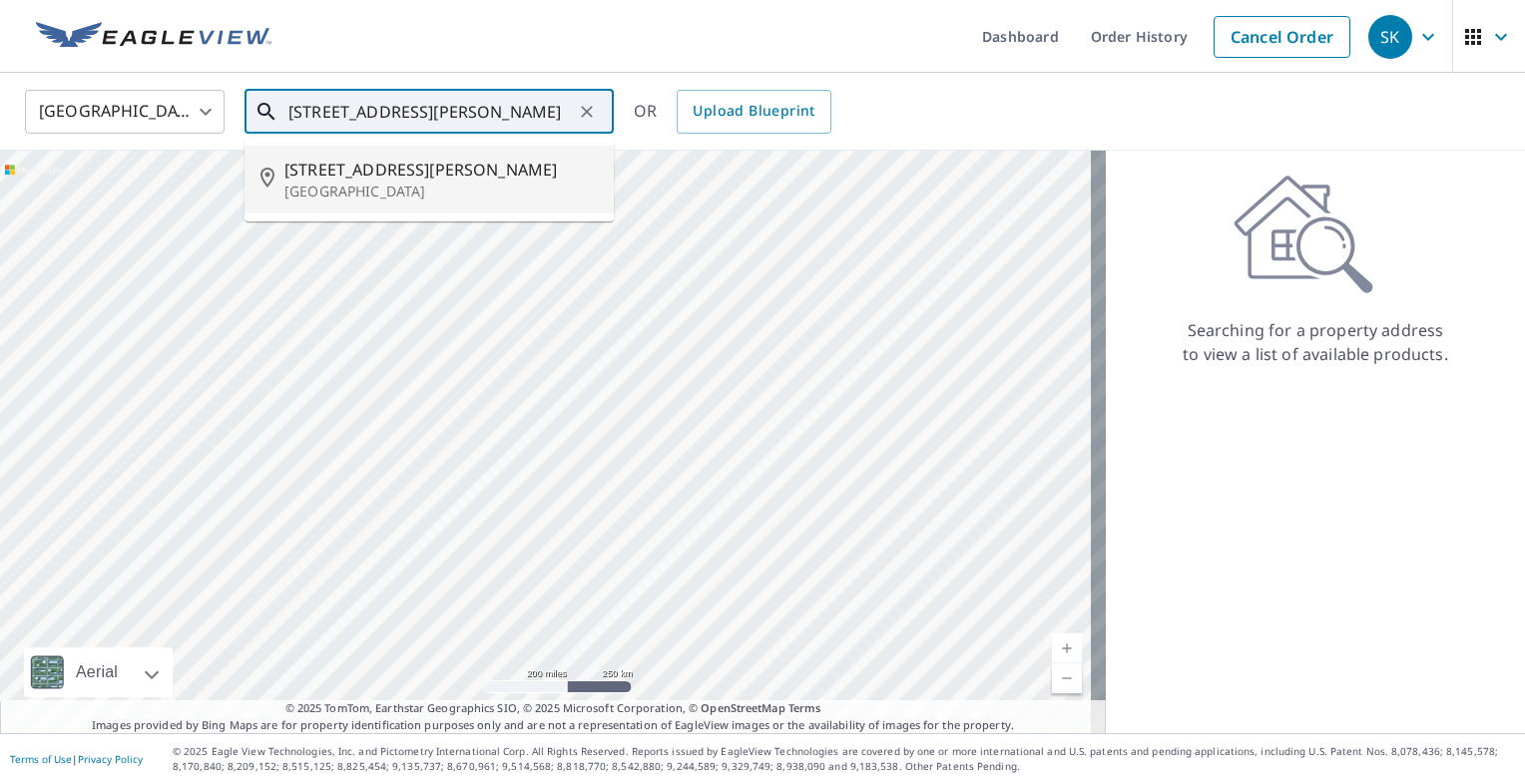 click on "[STREET_ADDRESS][PERSON_NAME]" at bounding box center (441, 170) 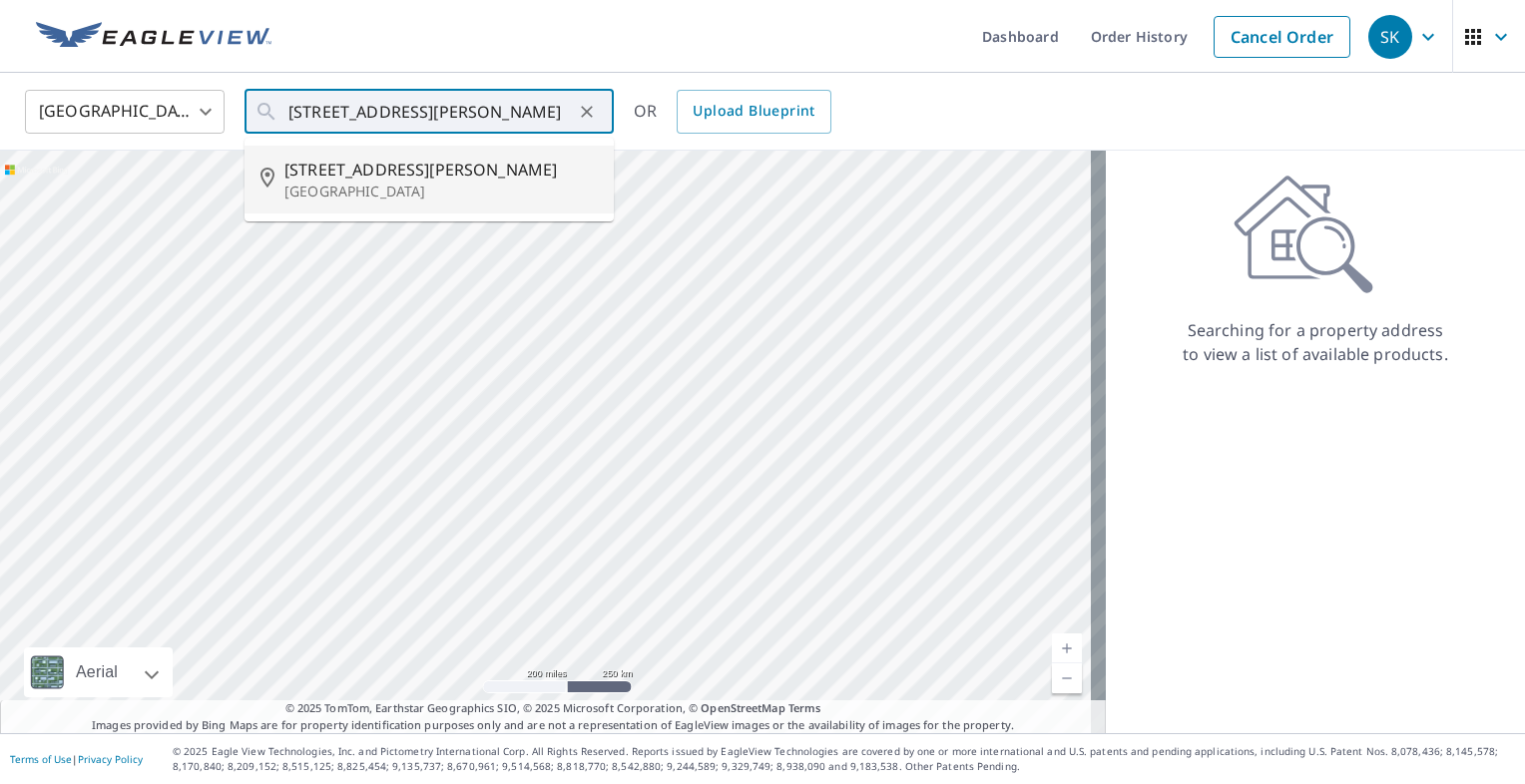 type on "[STREET_ADDRESS]" 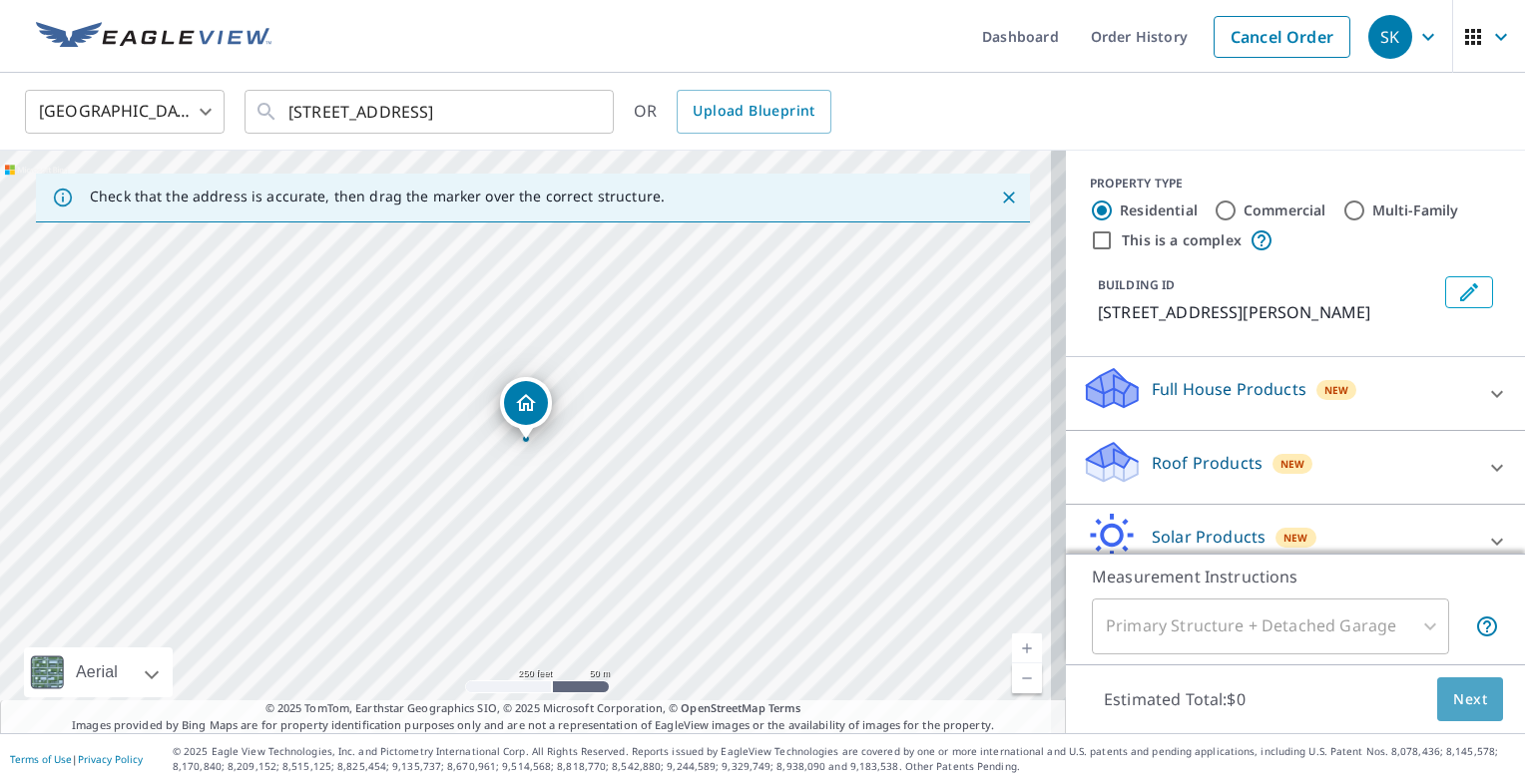 click on "Next" at bounding box center [1470, 699] 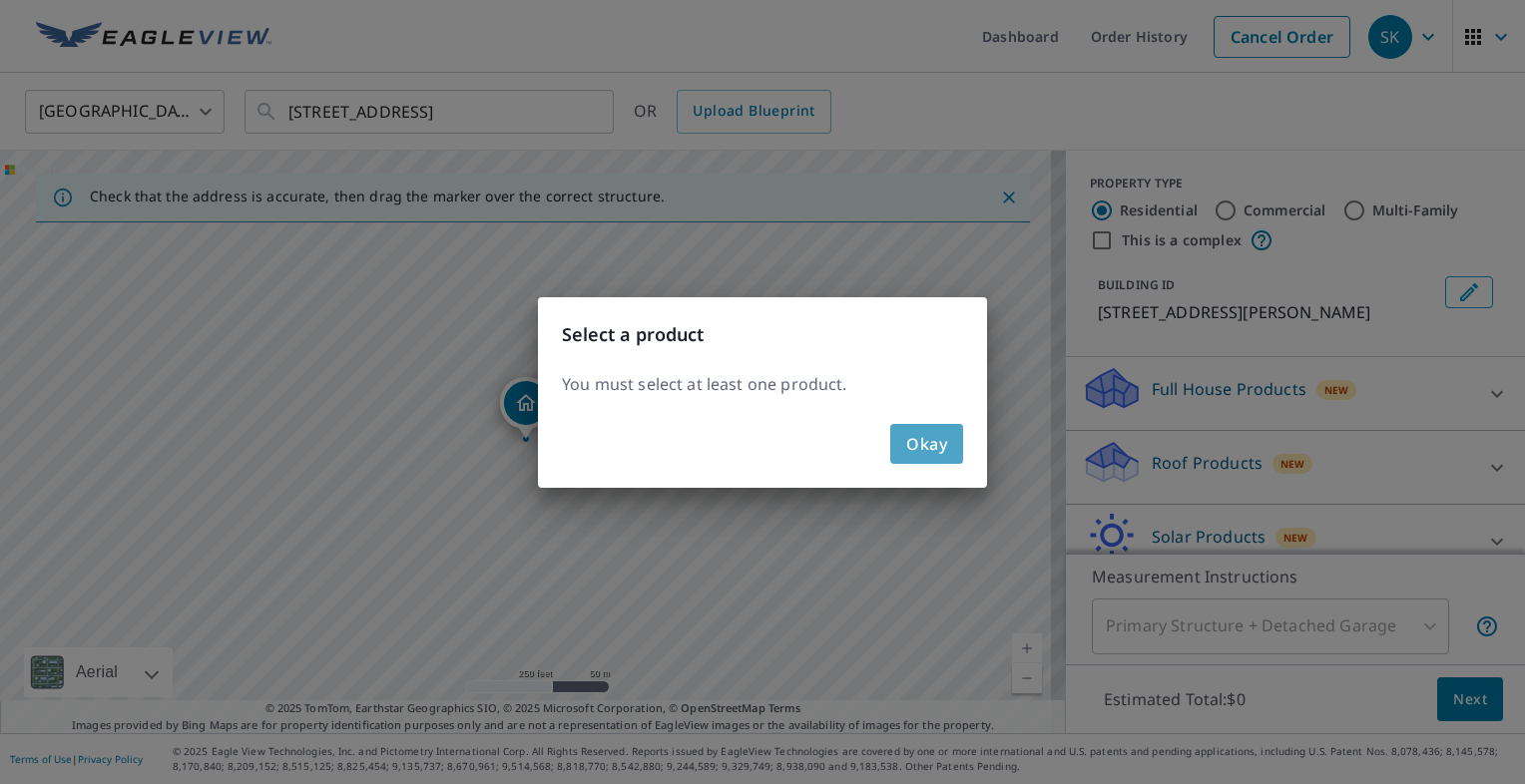 click on "Okay" at bounding box center (926, 444) 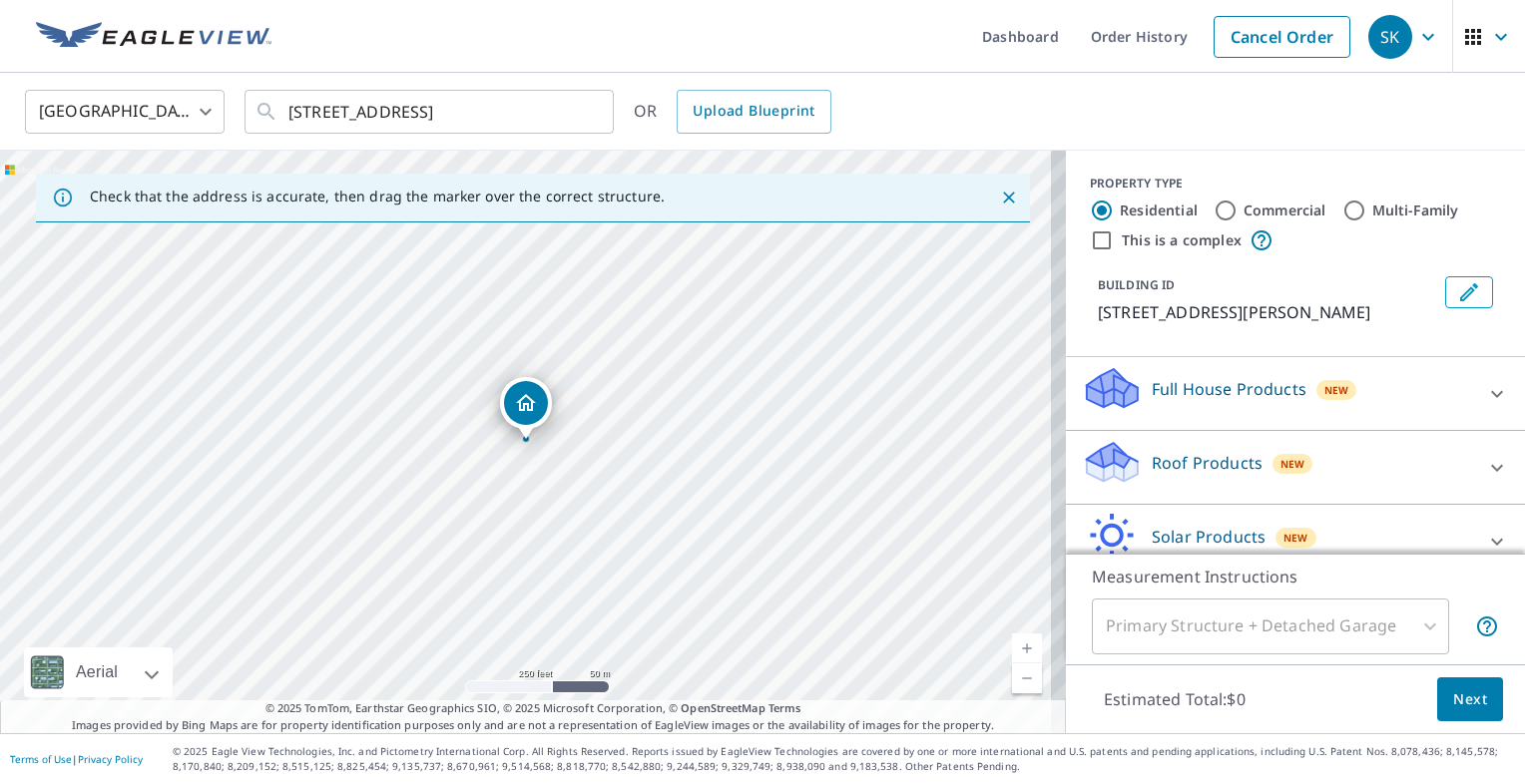 click 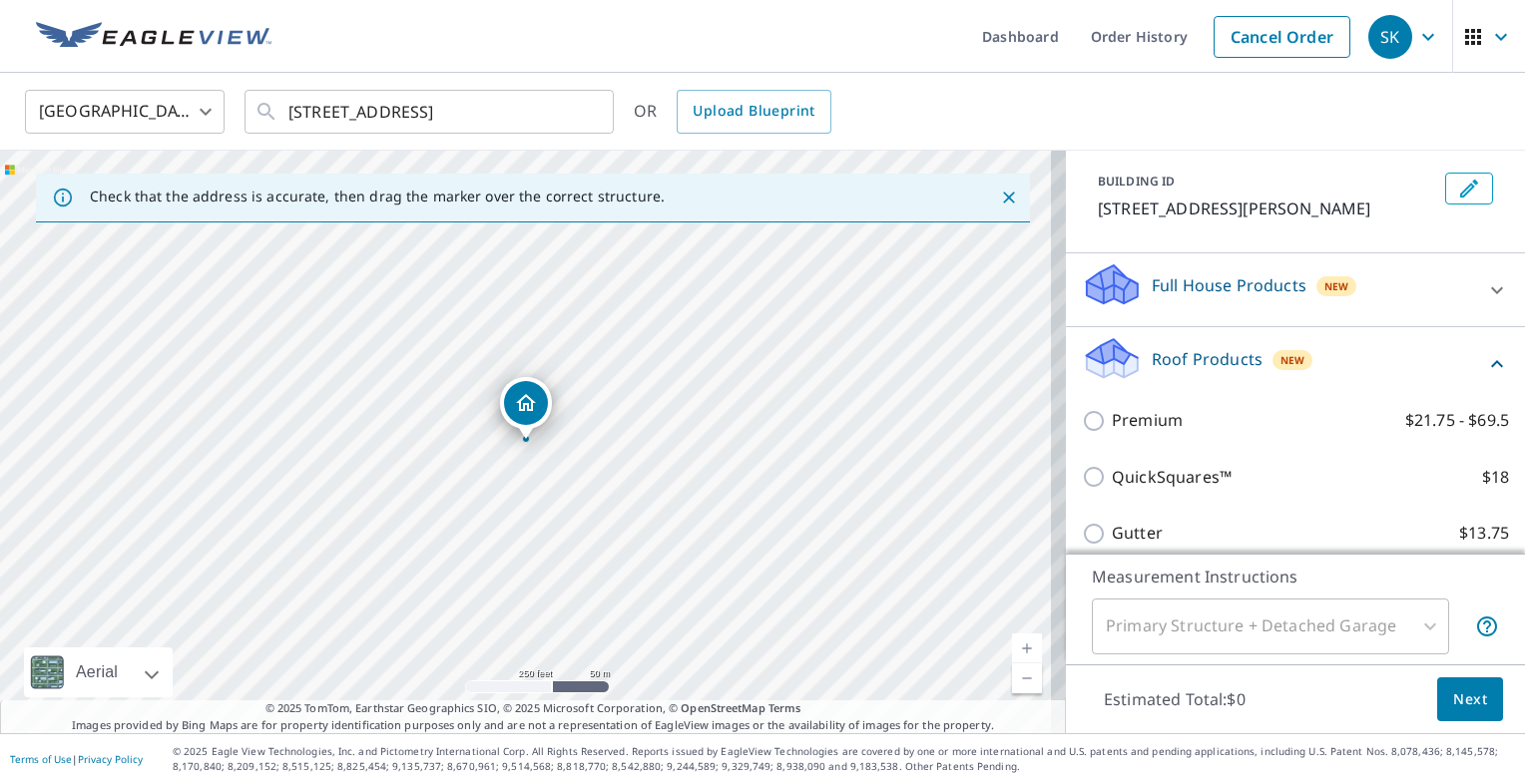 scroll, scrollTop: 199, scrollLeft: 0, axis: vertical 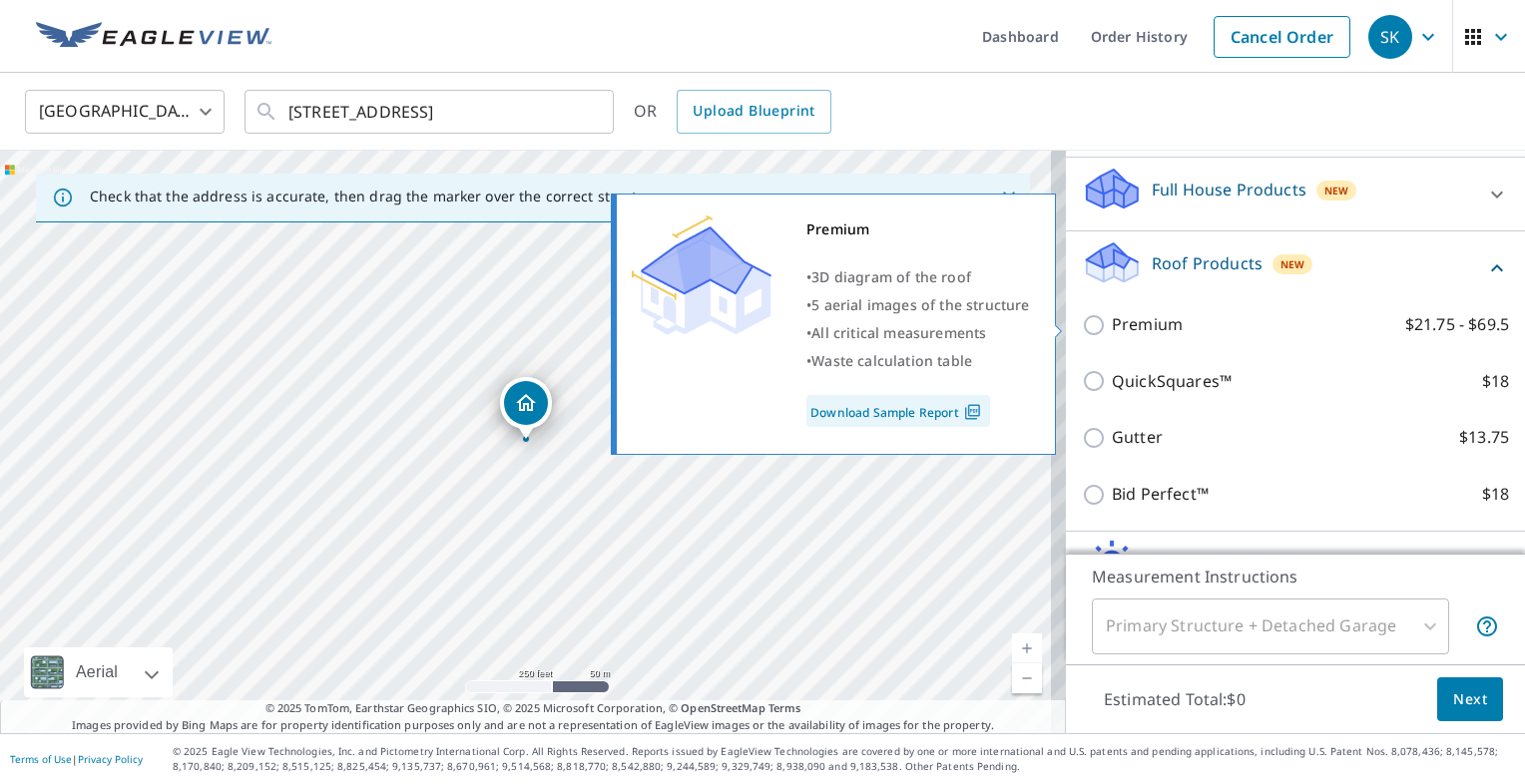 click on "Premium $21.75 - $69.5" at bounding box center (1097, 325) 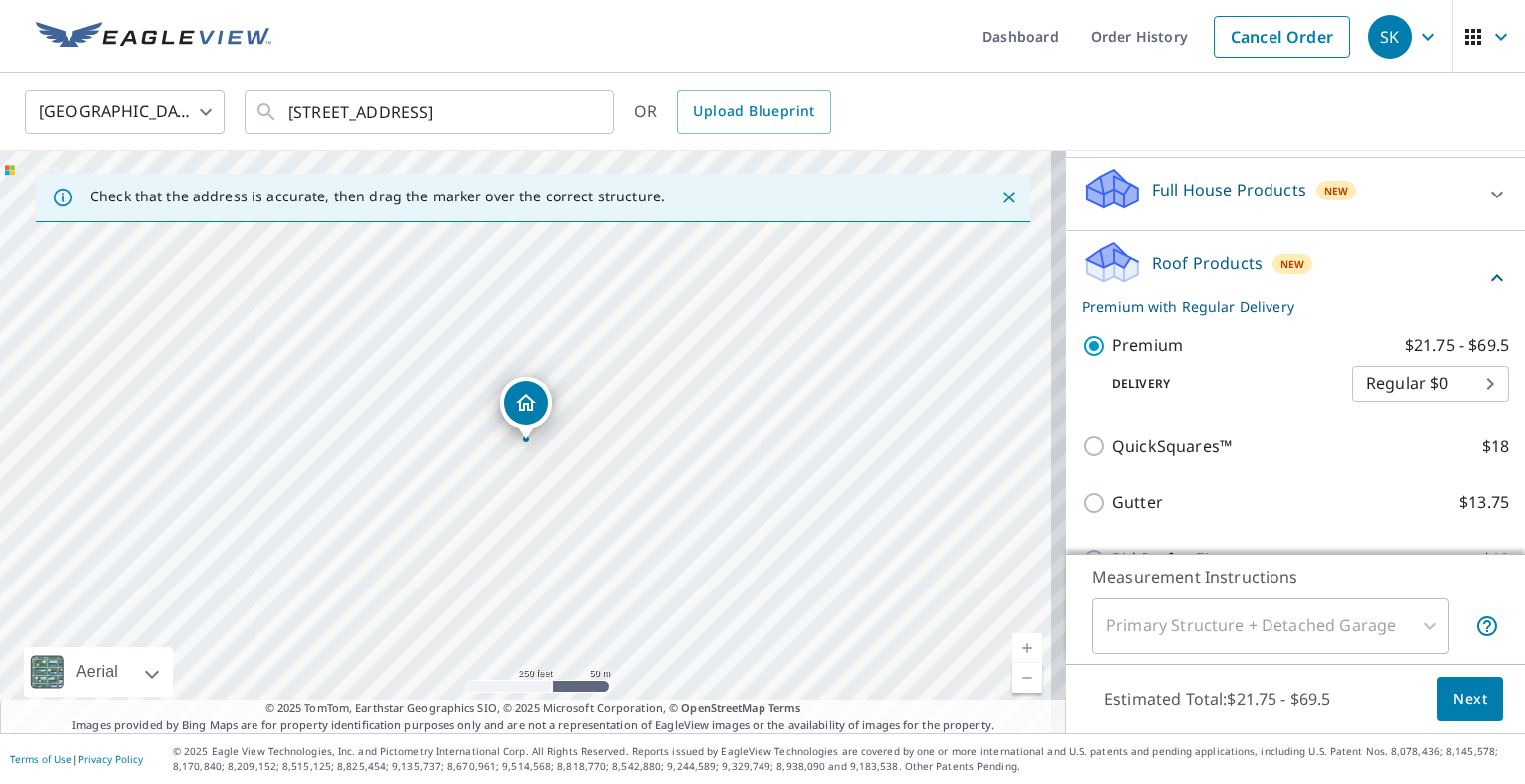 click on "Next" at bounding box center [1470, 699] 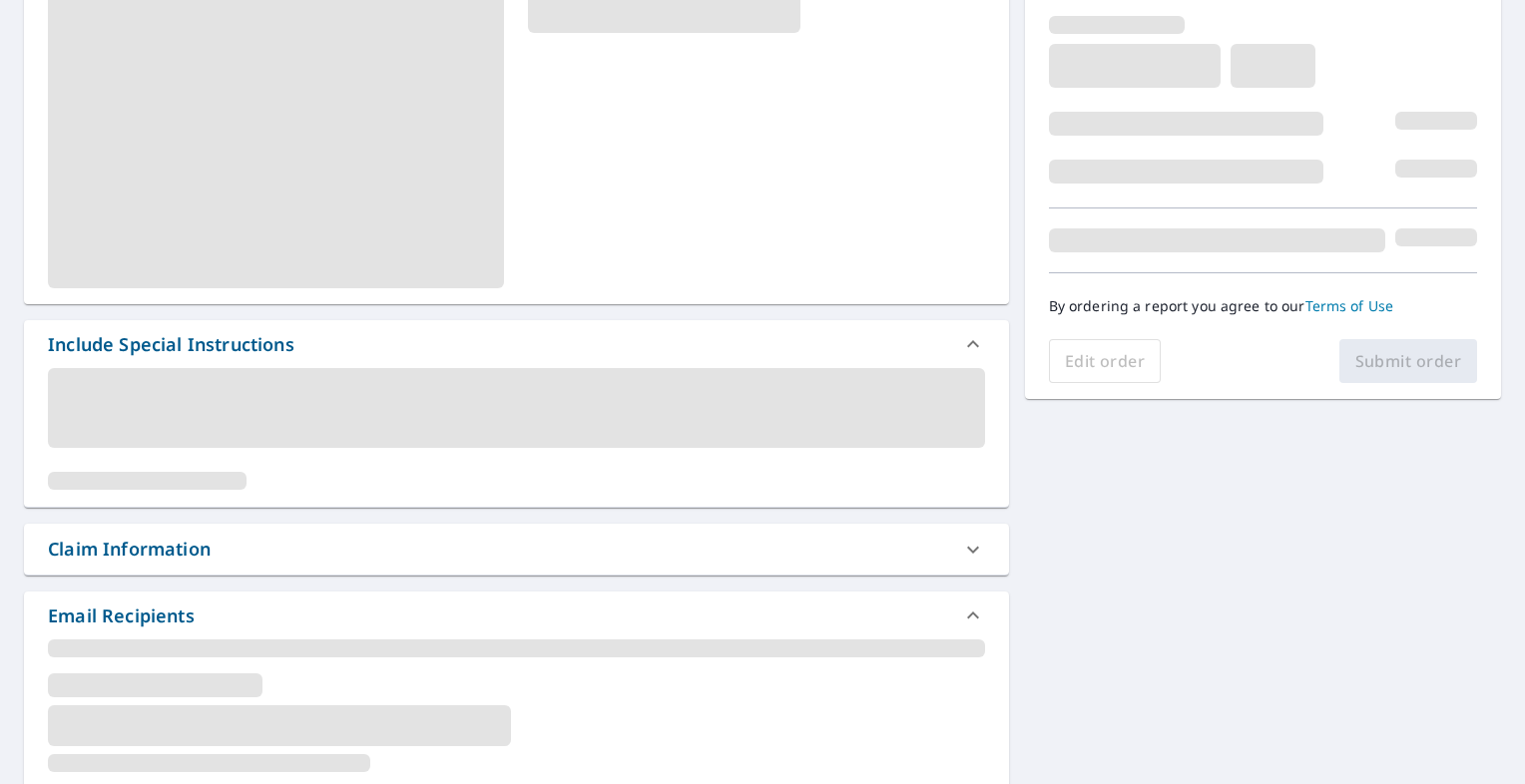 scroll, scrollTop: 399, scrollLeft: 0, axis: vertical 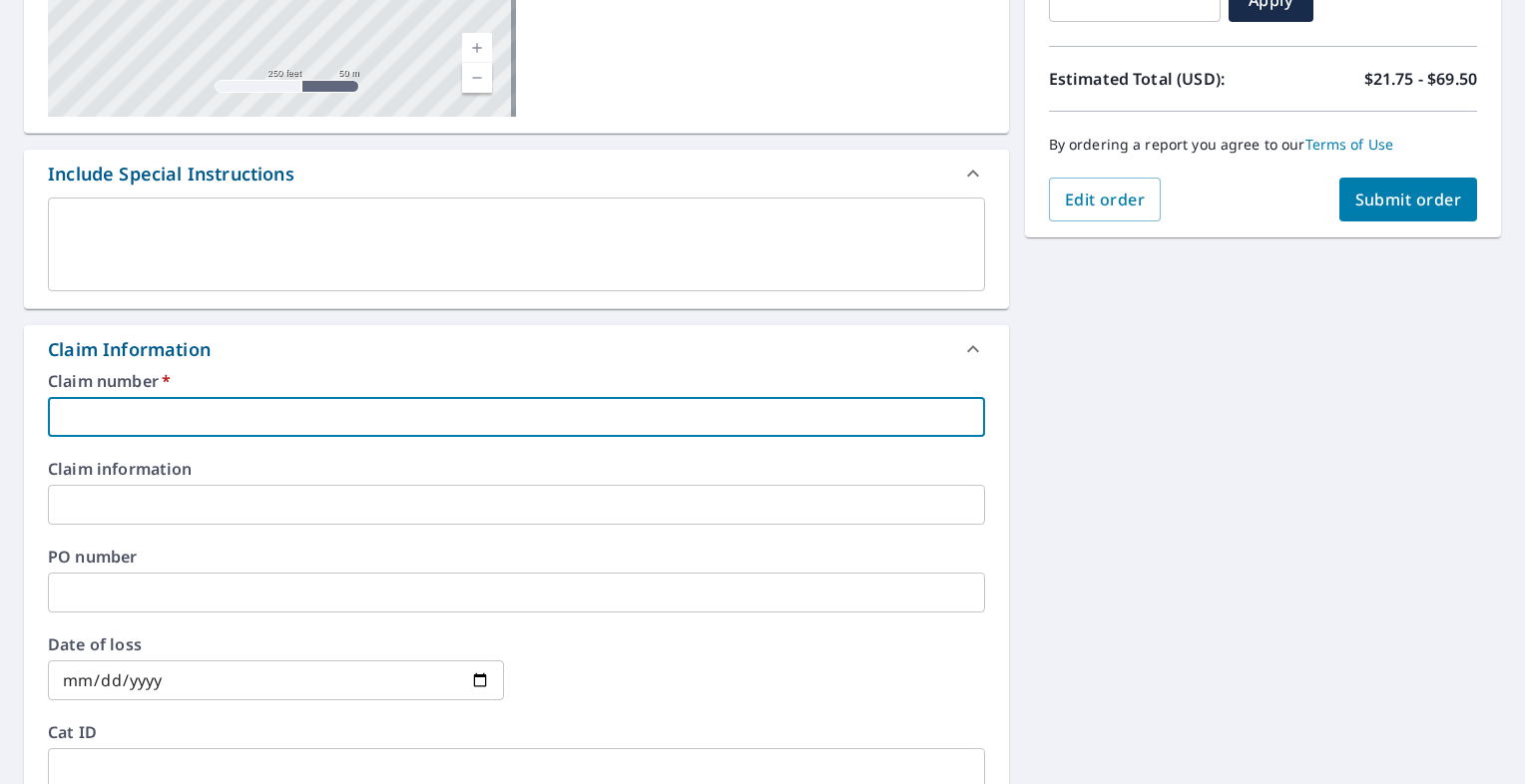 click at bounding box center (516, 417) 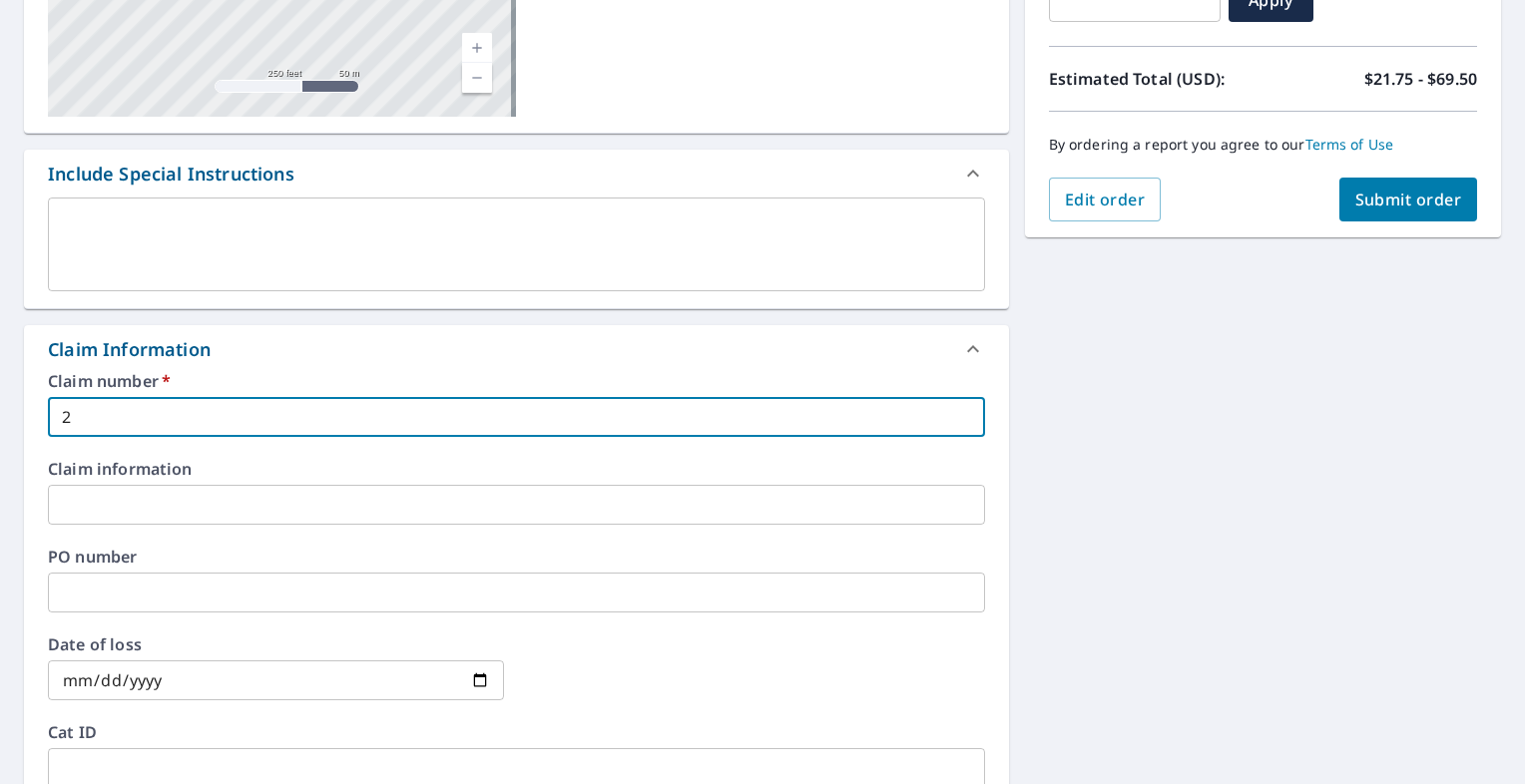 type on "24" 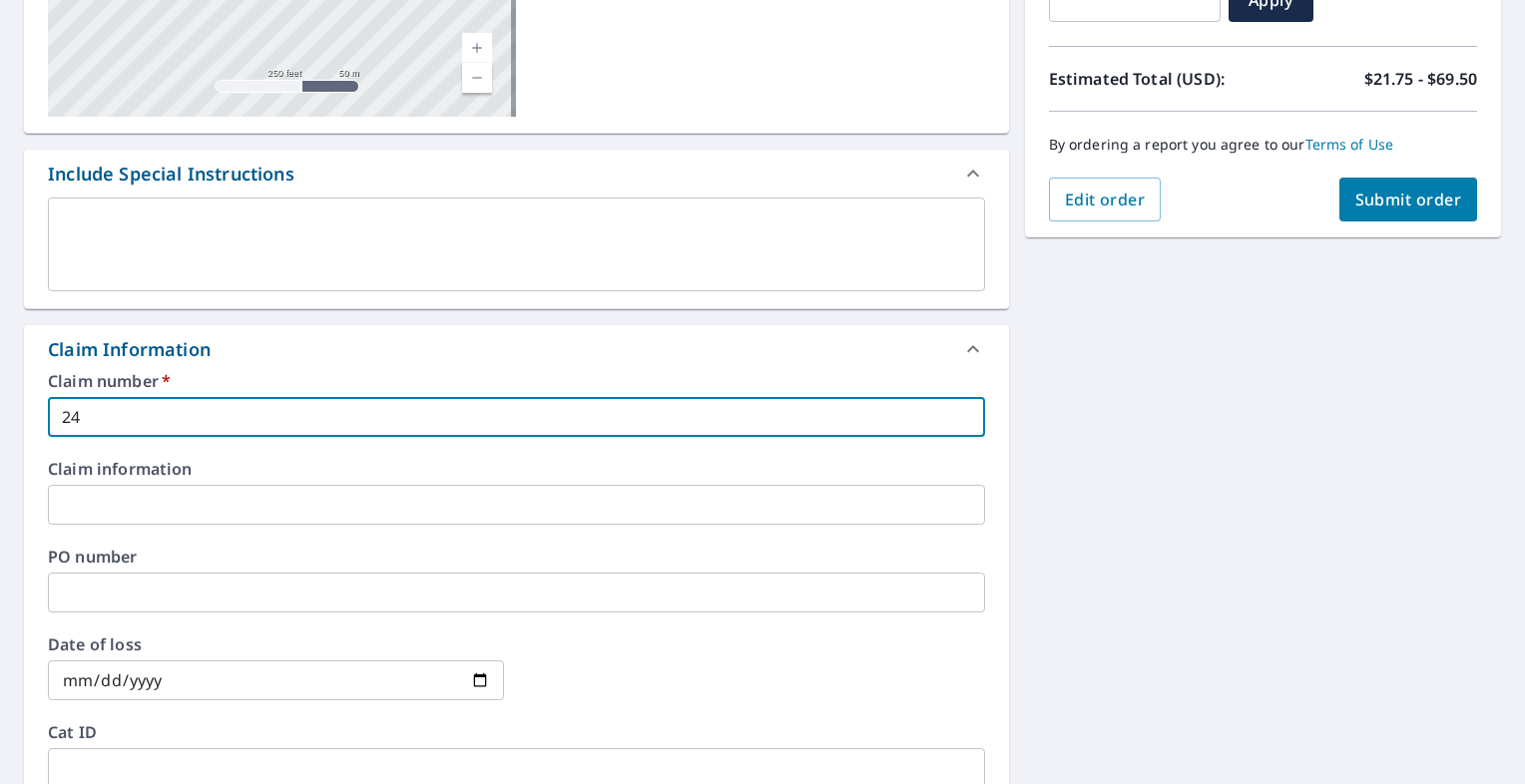 type on "240" 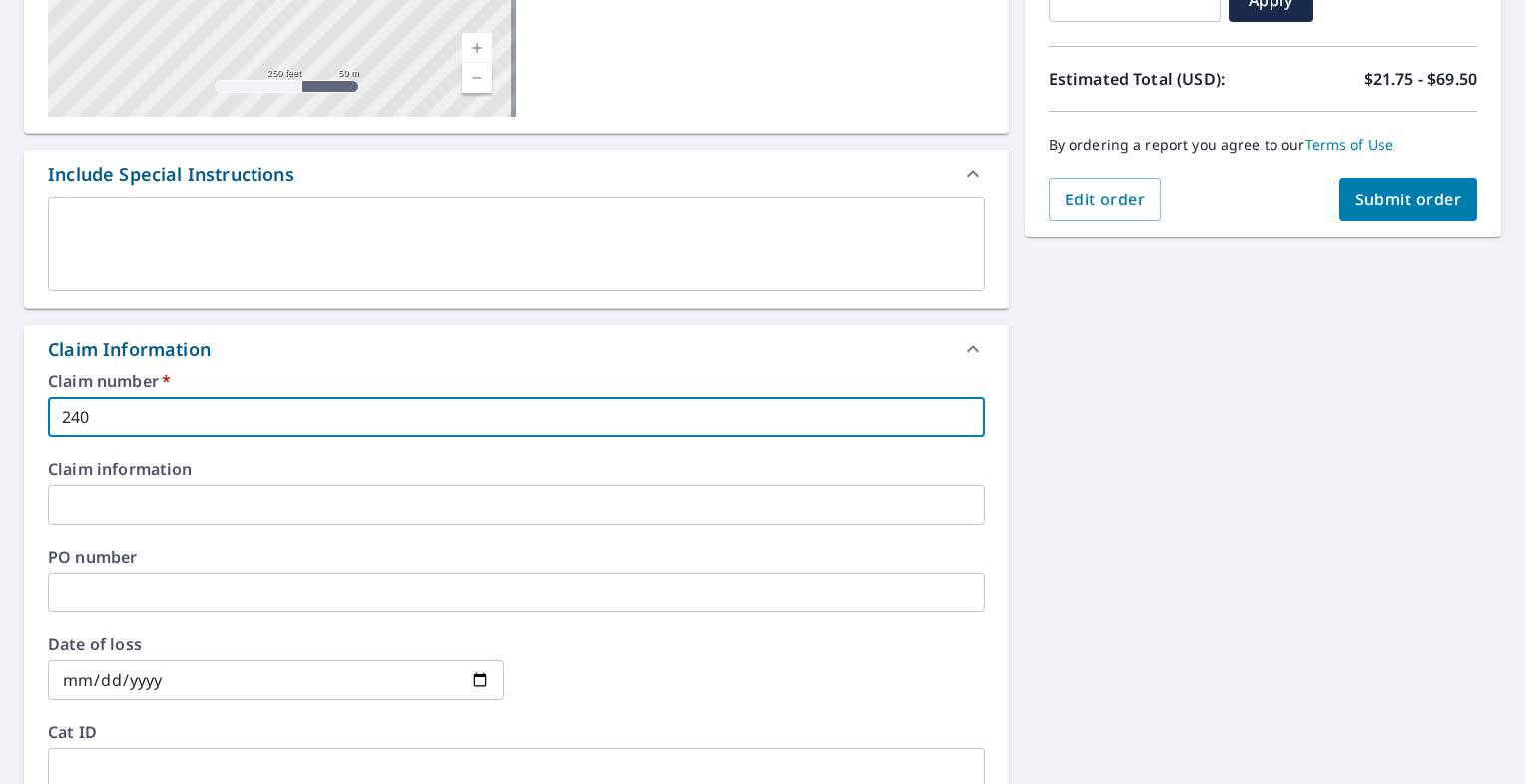 type on "240" 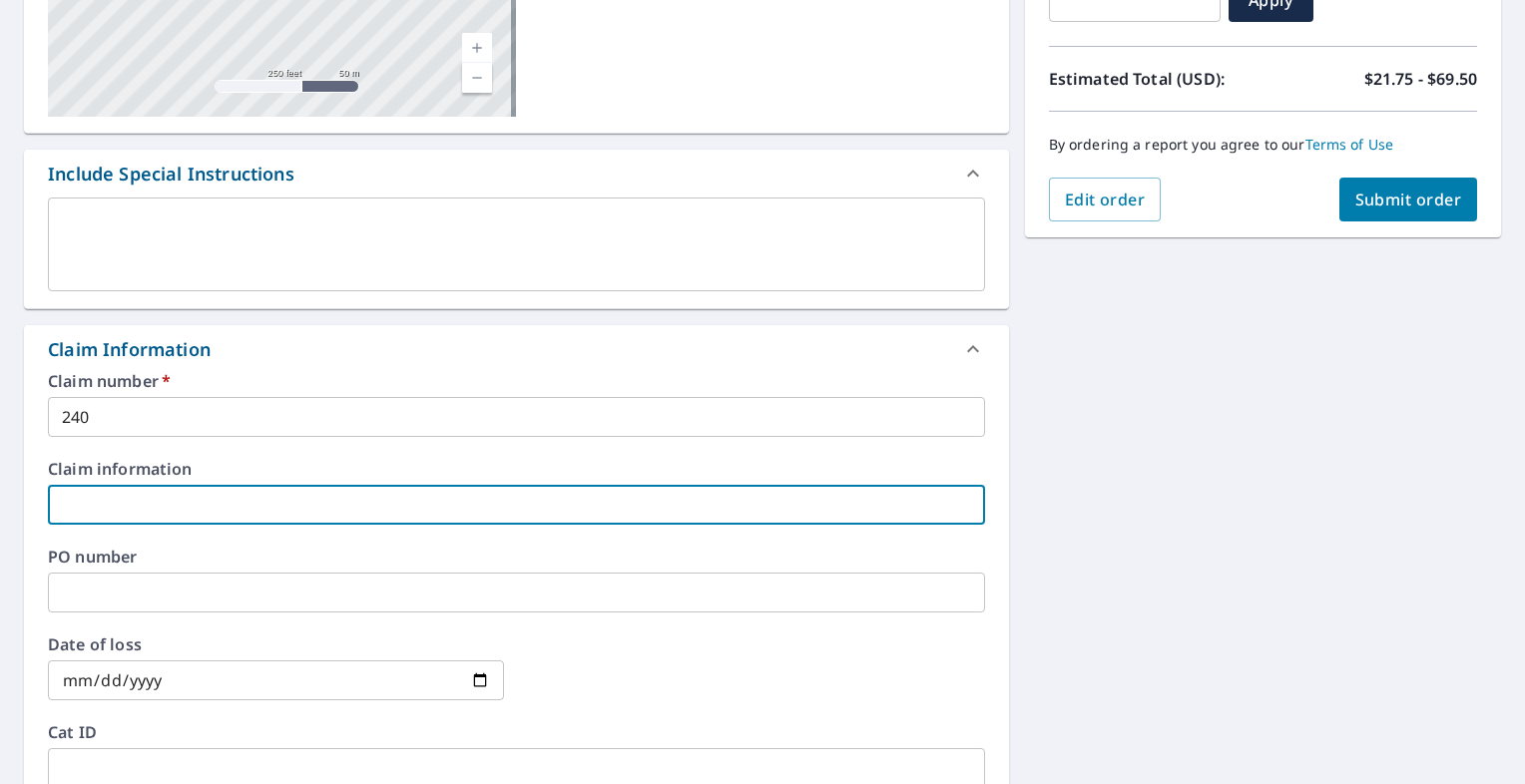 type on "BHS1" 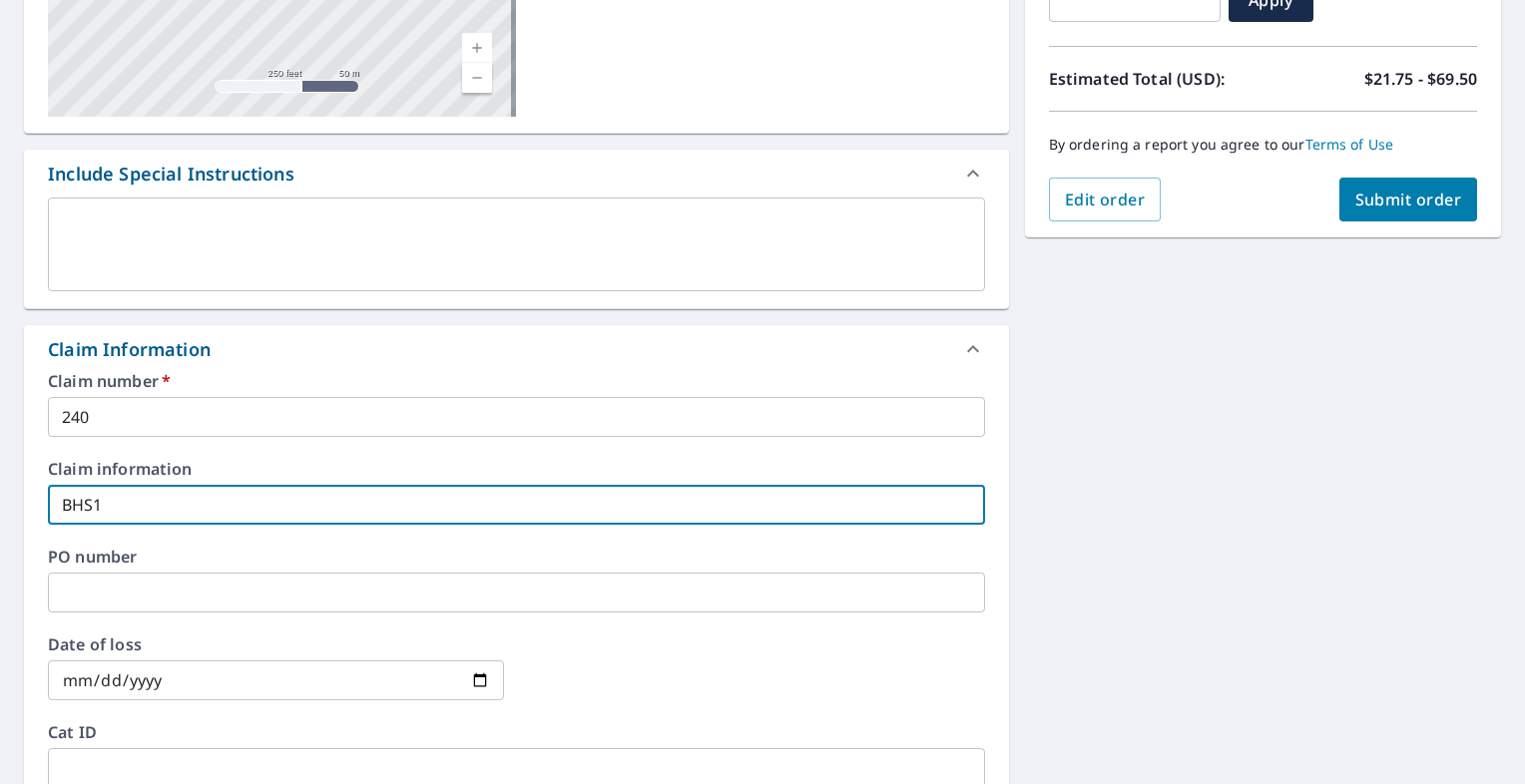 checkbox on "true" 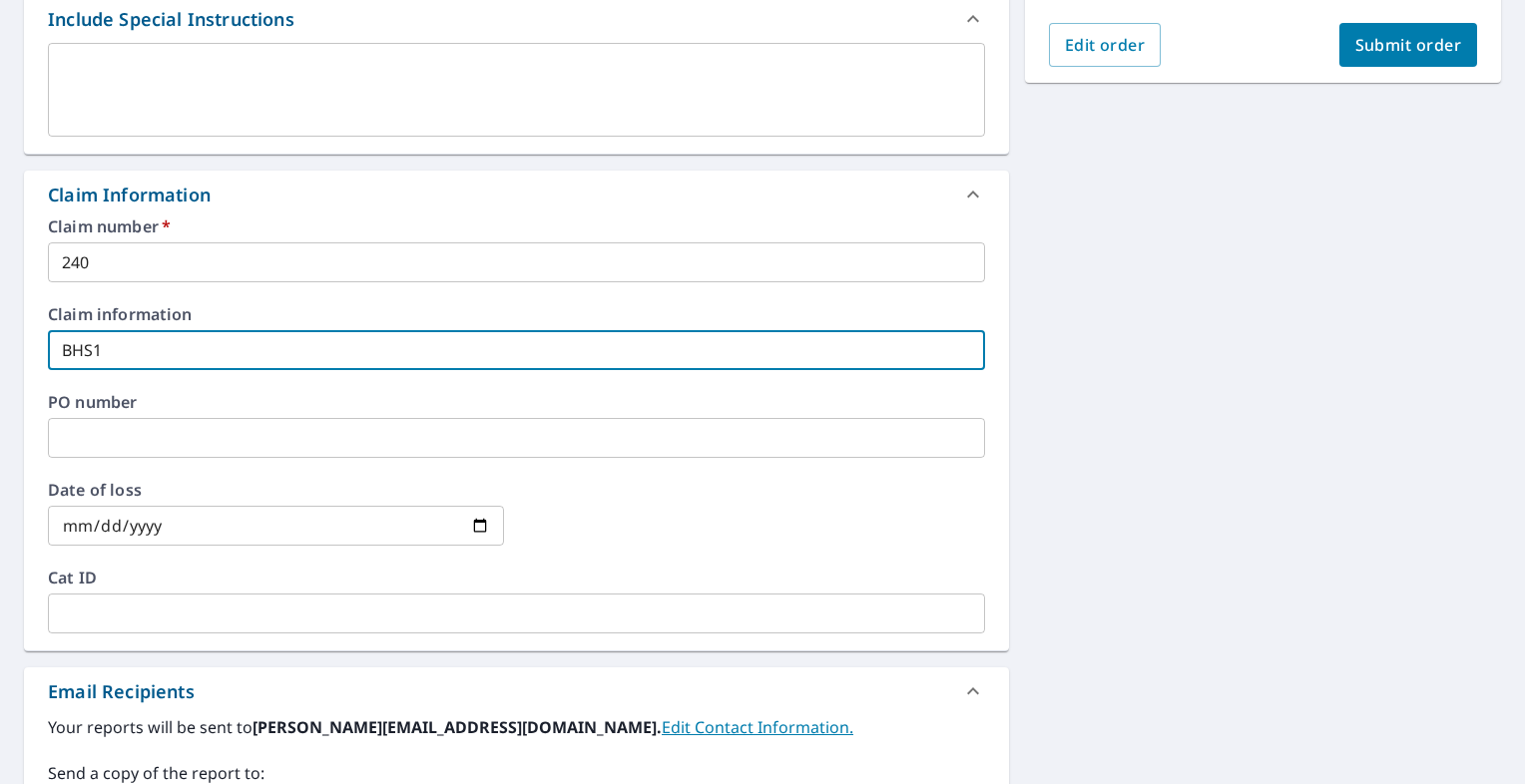 scroll, scrollTop: 798, scrollLeft: 0, axis: vertical 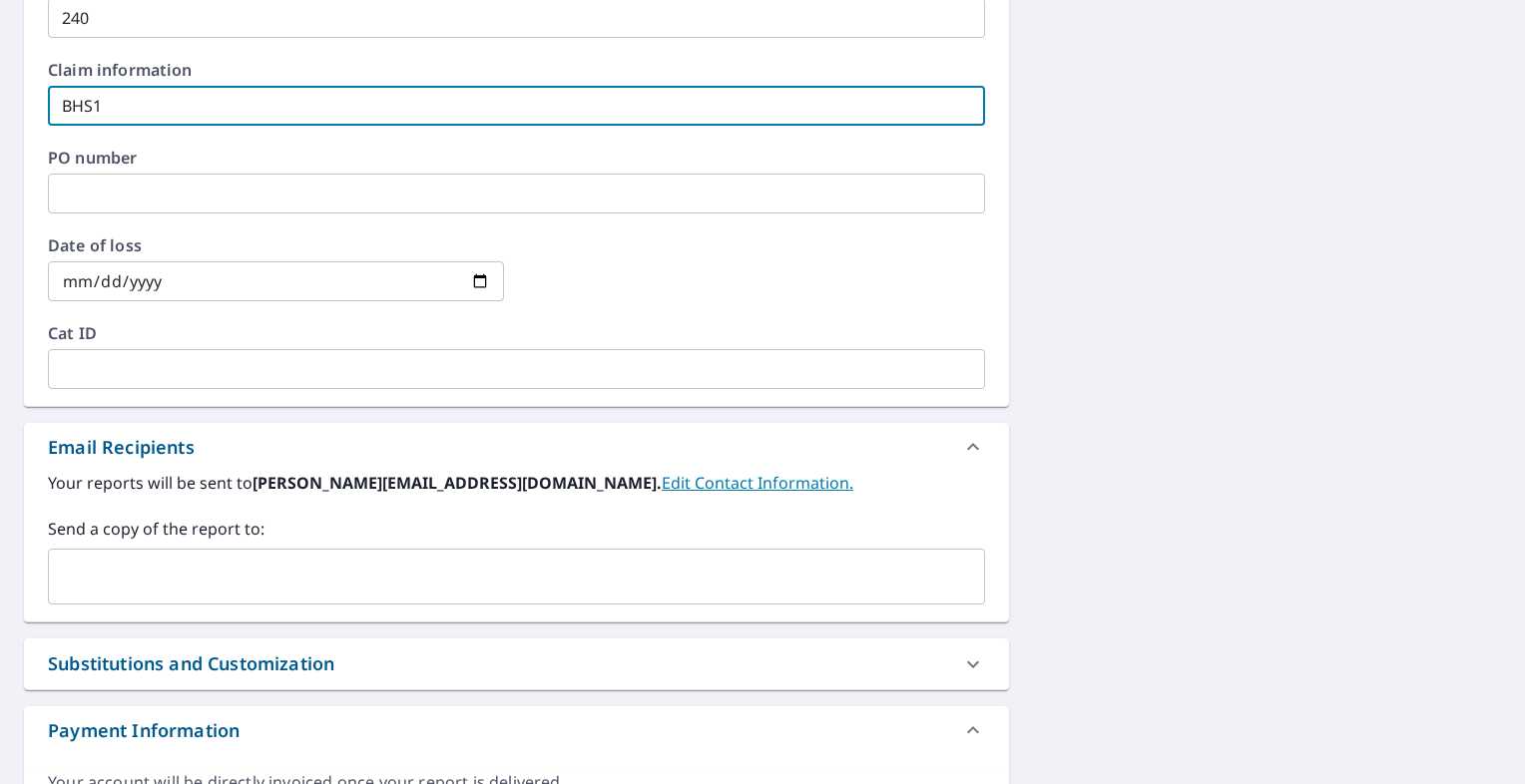 click at bounding box center (501, 577) 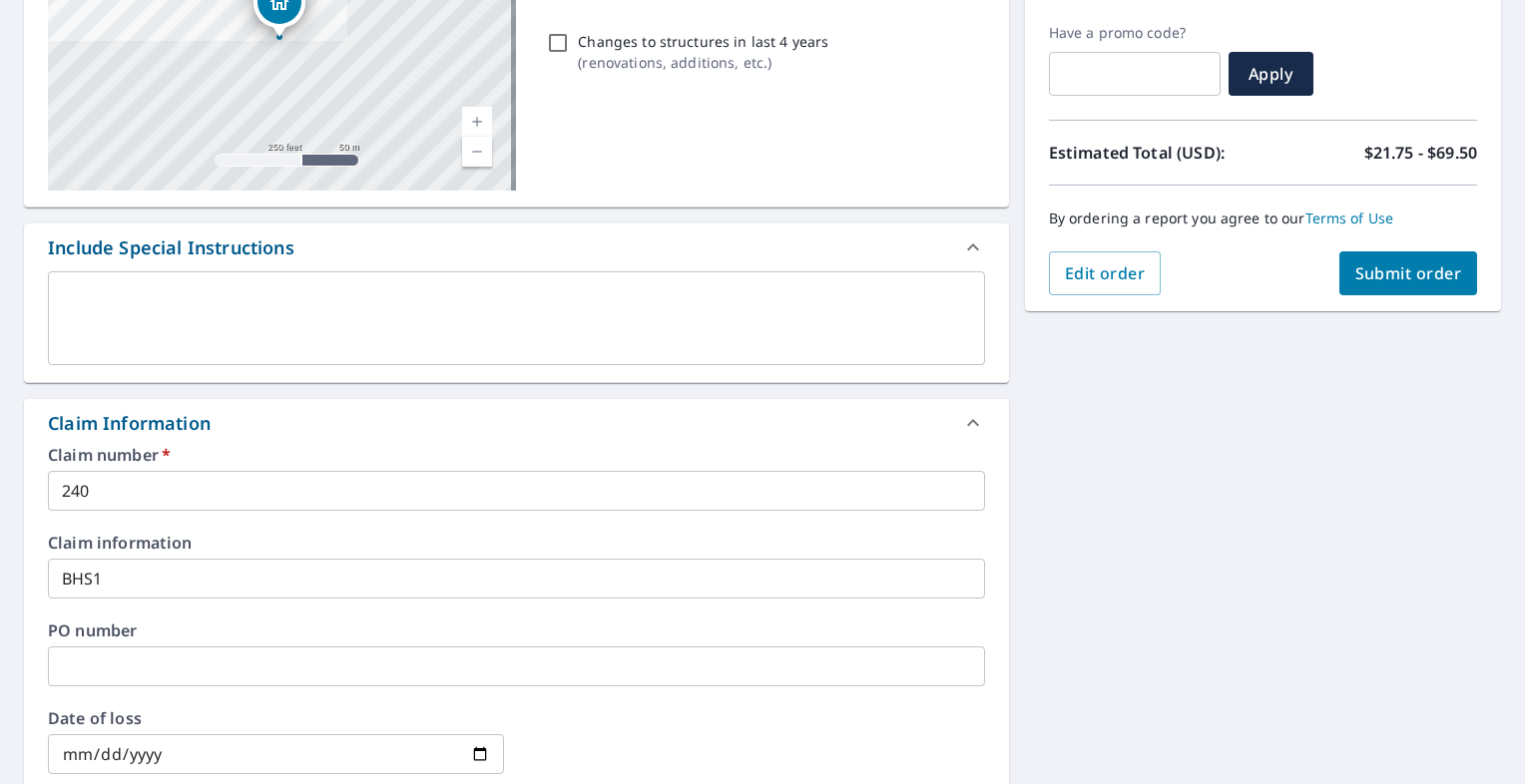 scroll, scrollTop: 100, scrollLeft: 0, axis: vertical 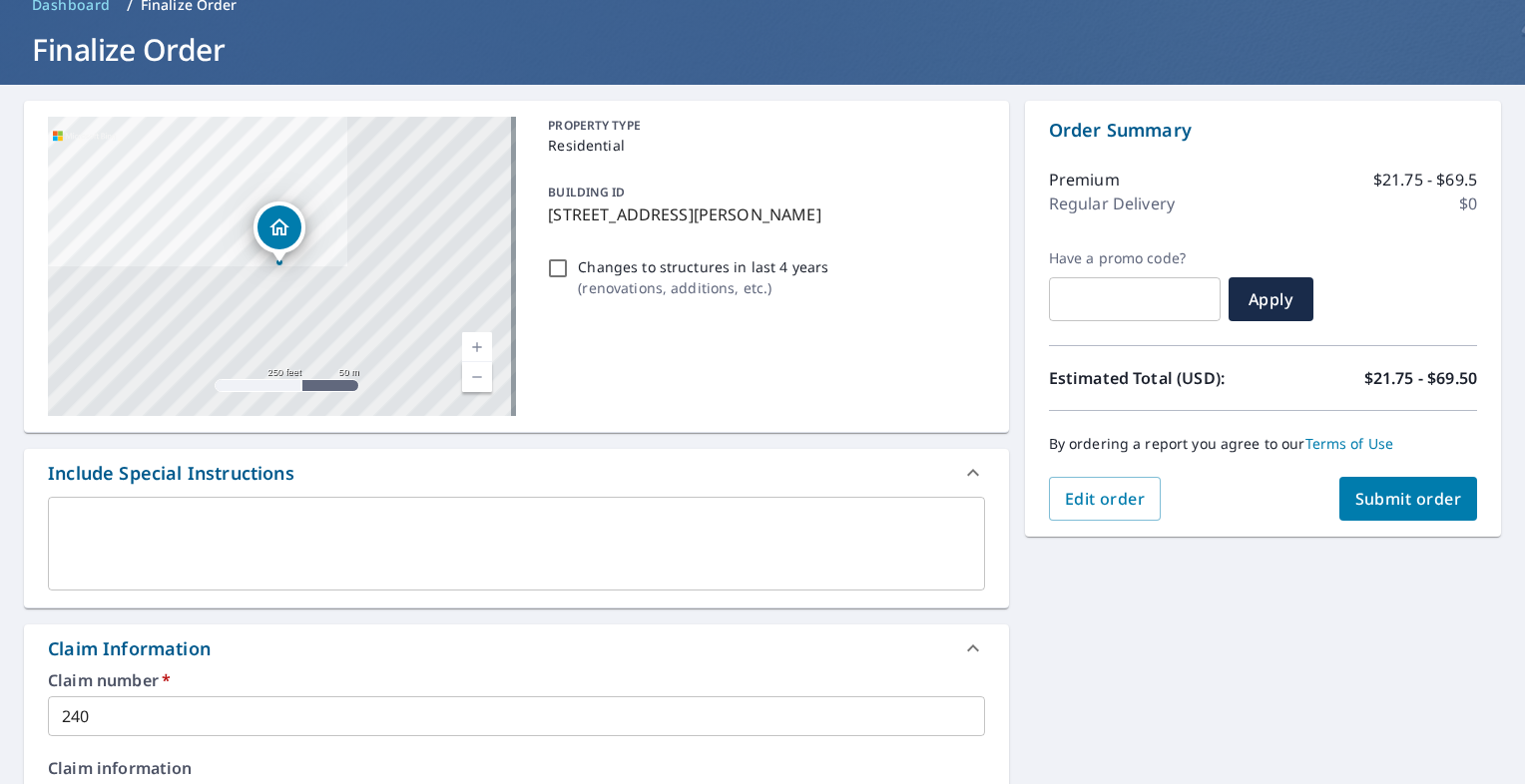 type on "[EMAIL_ADDRESS][DOMAIN_NAME]" 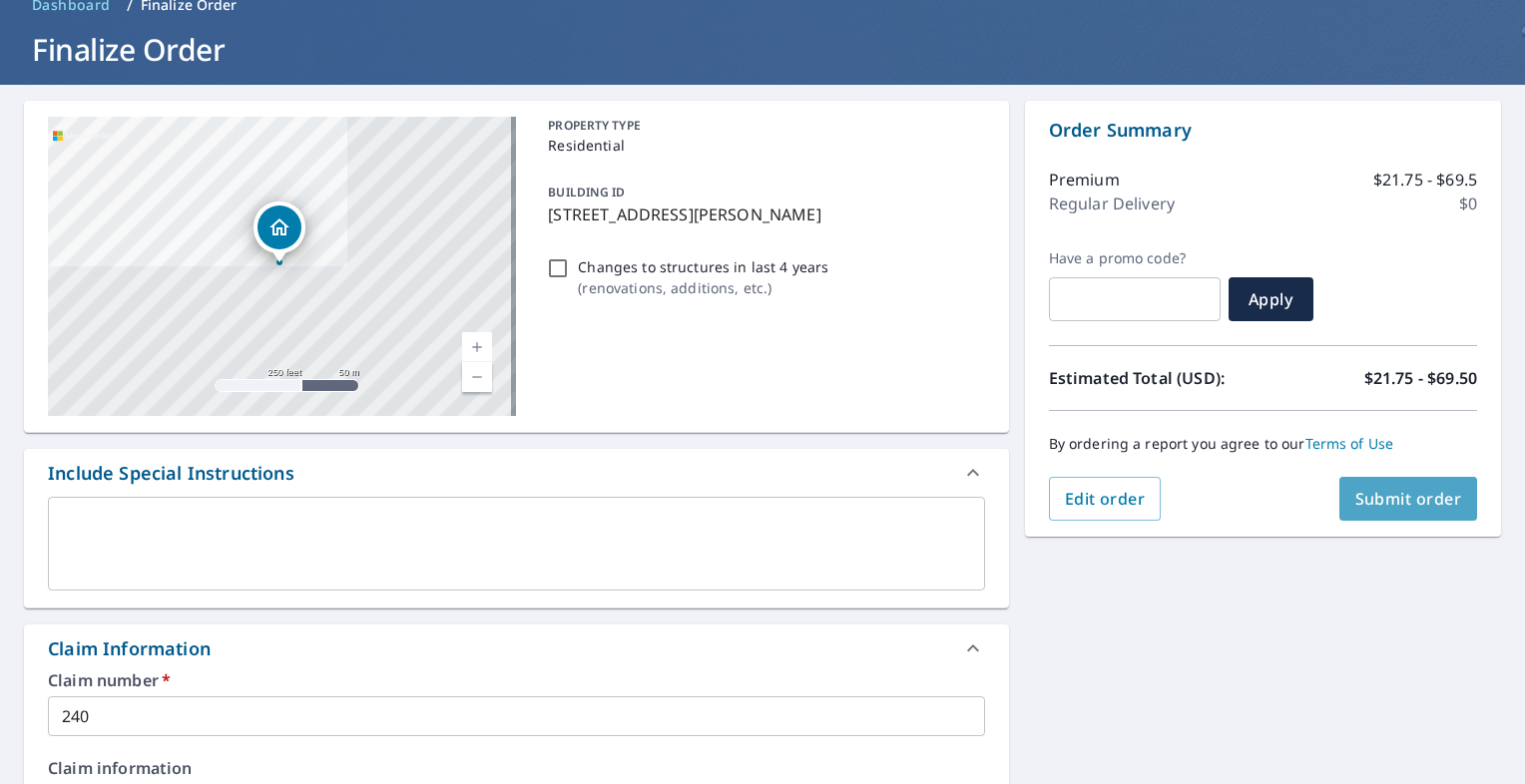 click on "Submit order" at bounding box center (1408, 499) 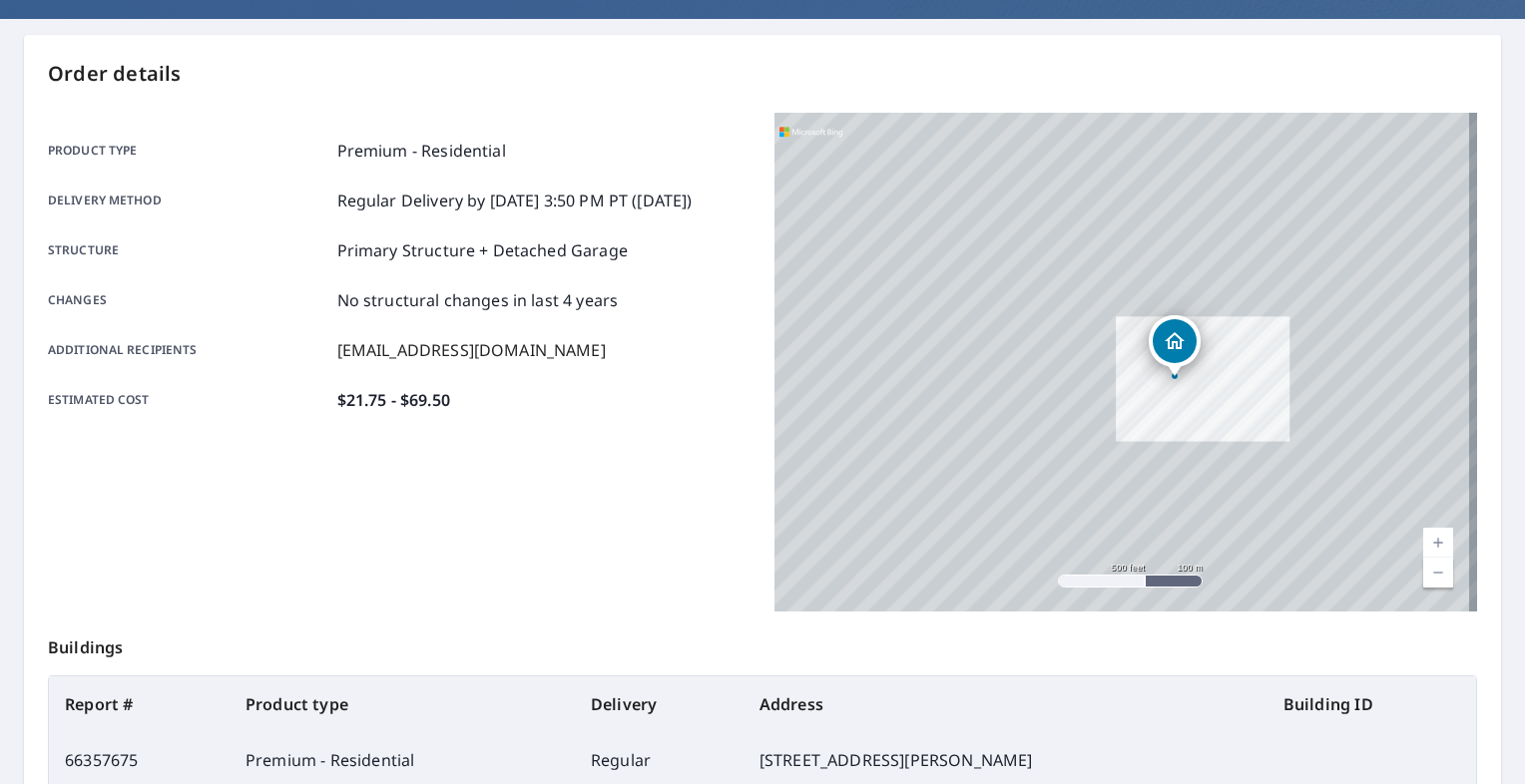 scroll, scrollTop: 388, scrollLeft: 0, axis: vertical 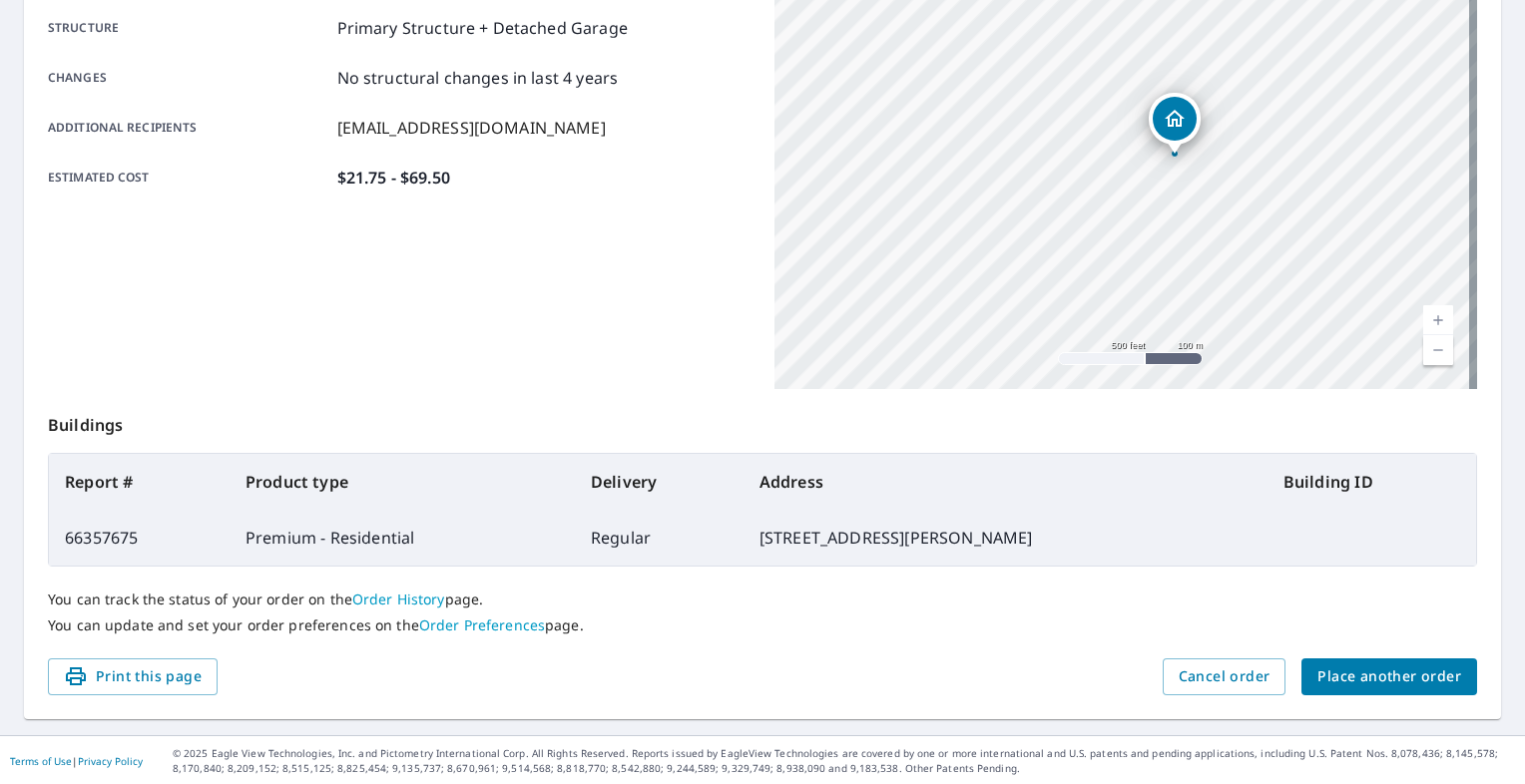 click on "Place another order" at bounding box center [1389, 676] 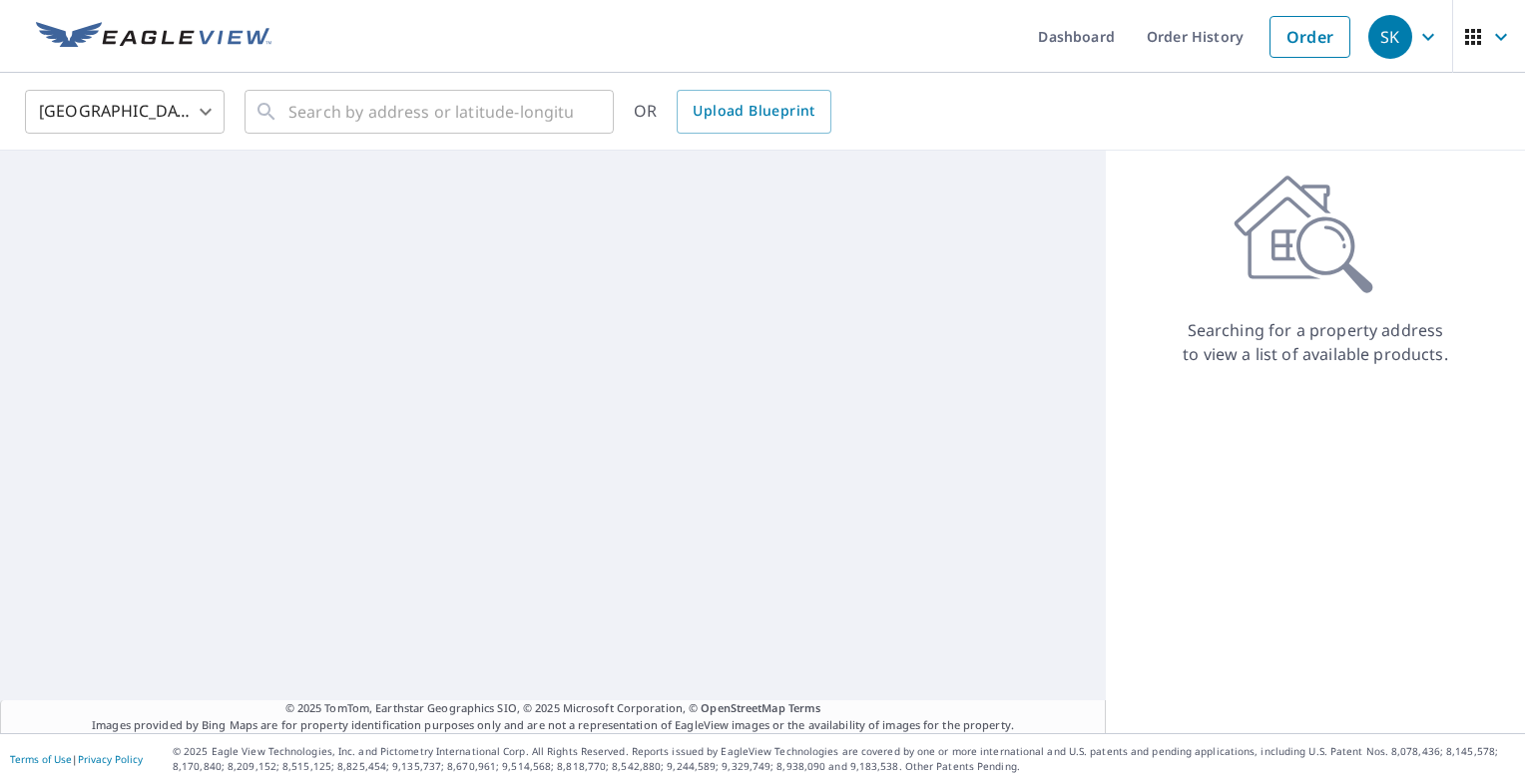 scroll, scrollTop: 0, scrollLeft: 0, axis: both 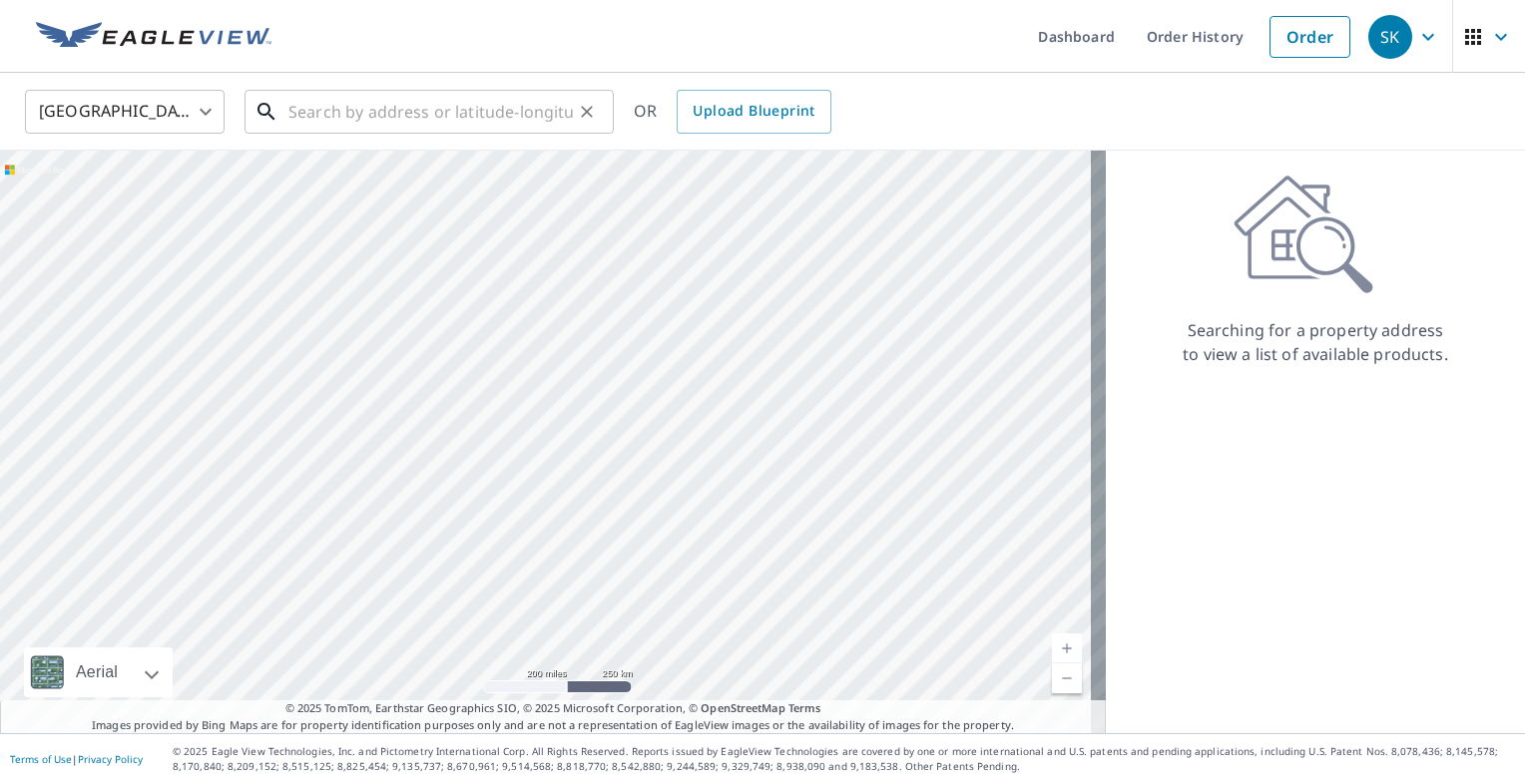 click at bounding box center (430, 112) 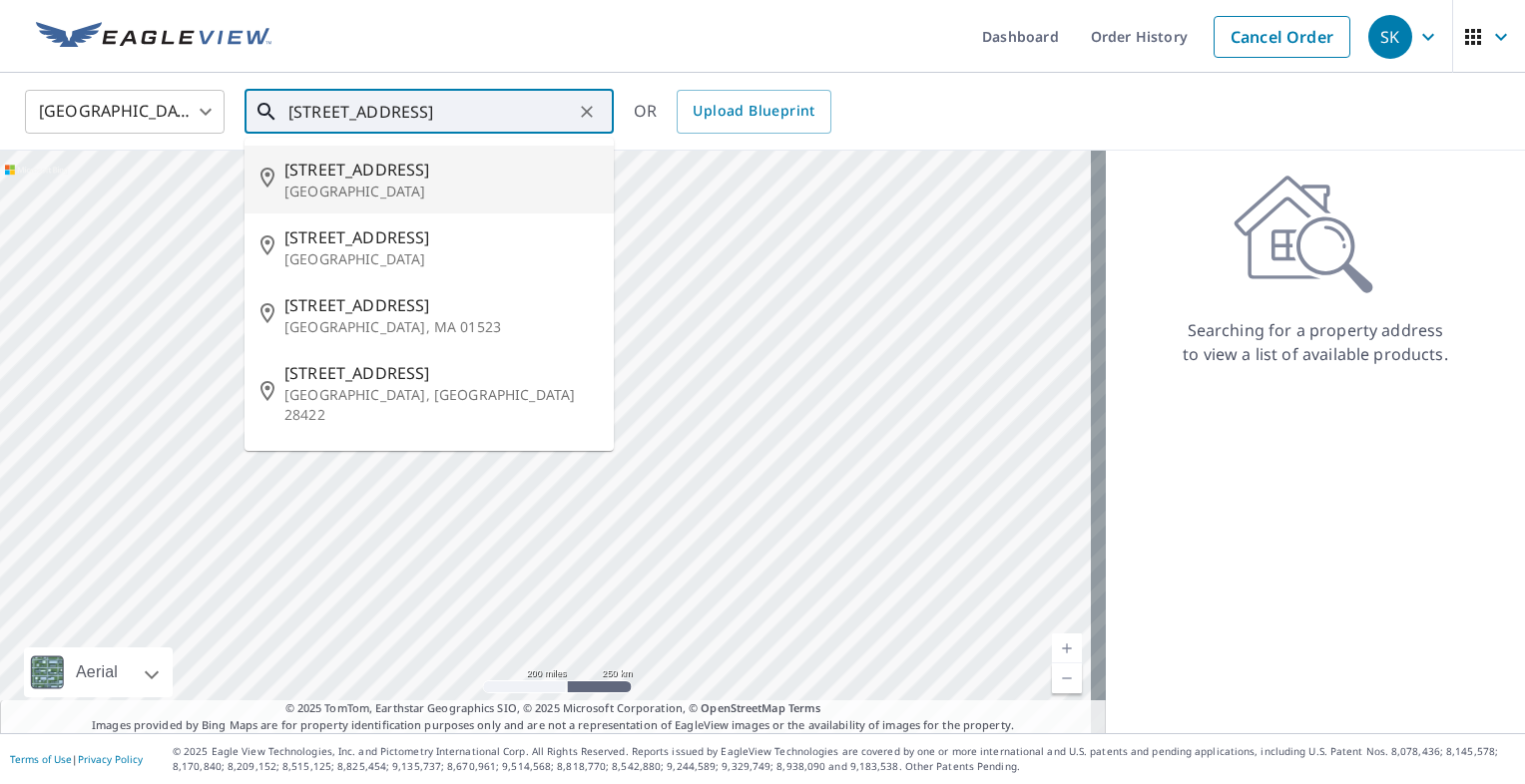 click on "[STREET_ADDRESS][PERSON_NAME]" at bounding box center (429, 180) 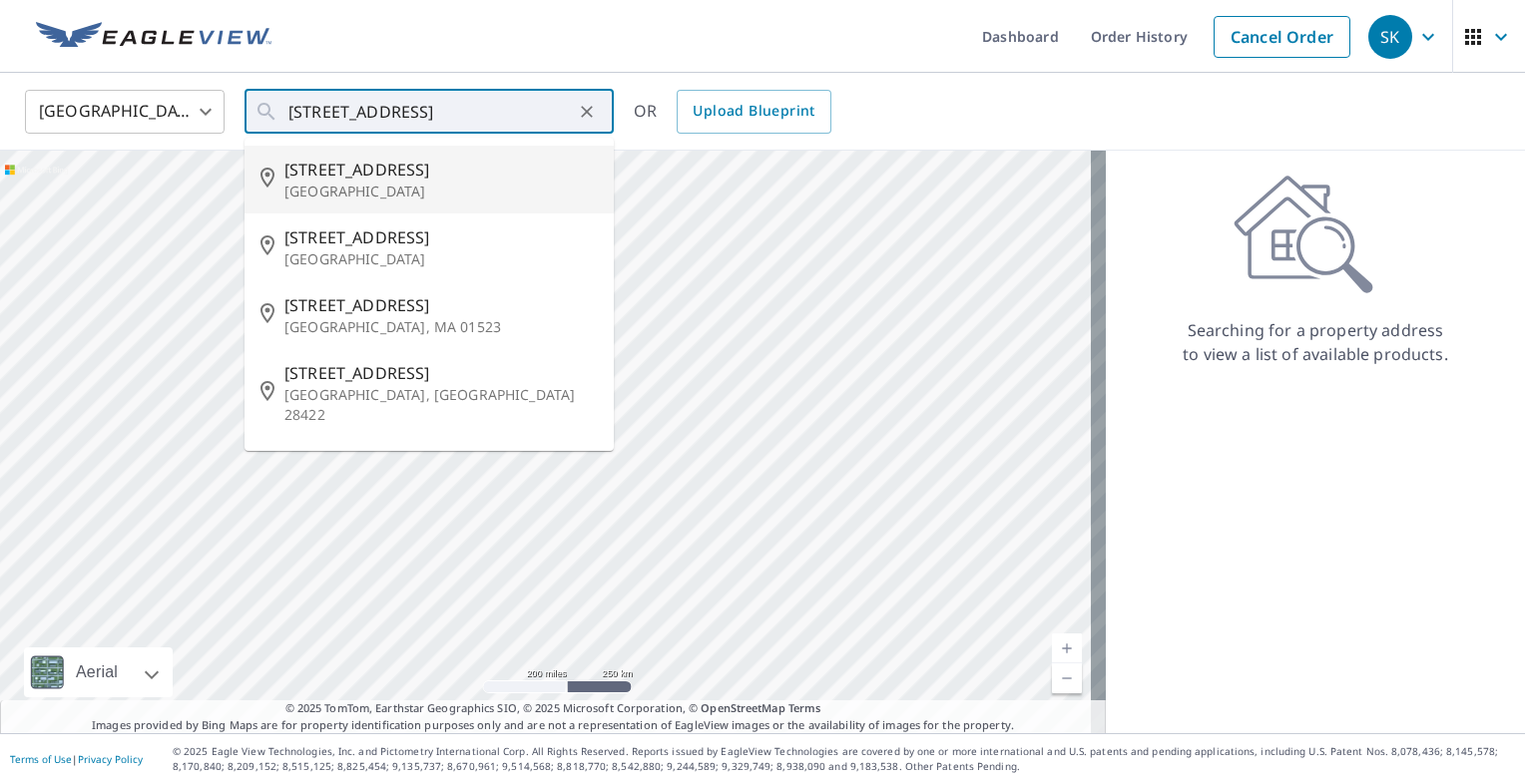 type on "[STREET_ADDRESS][PERSON_NAME]" 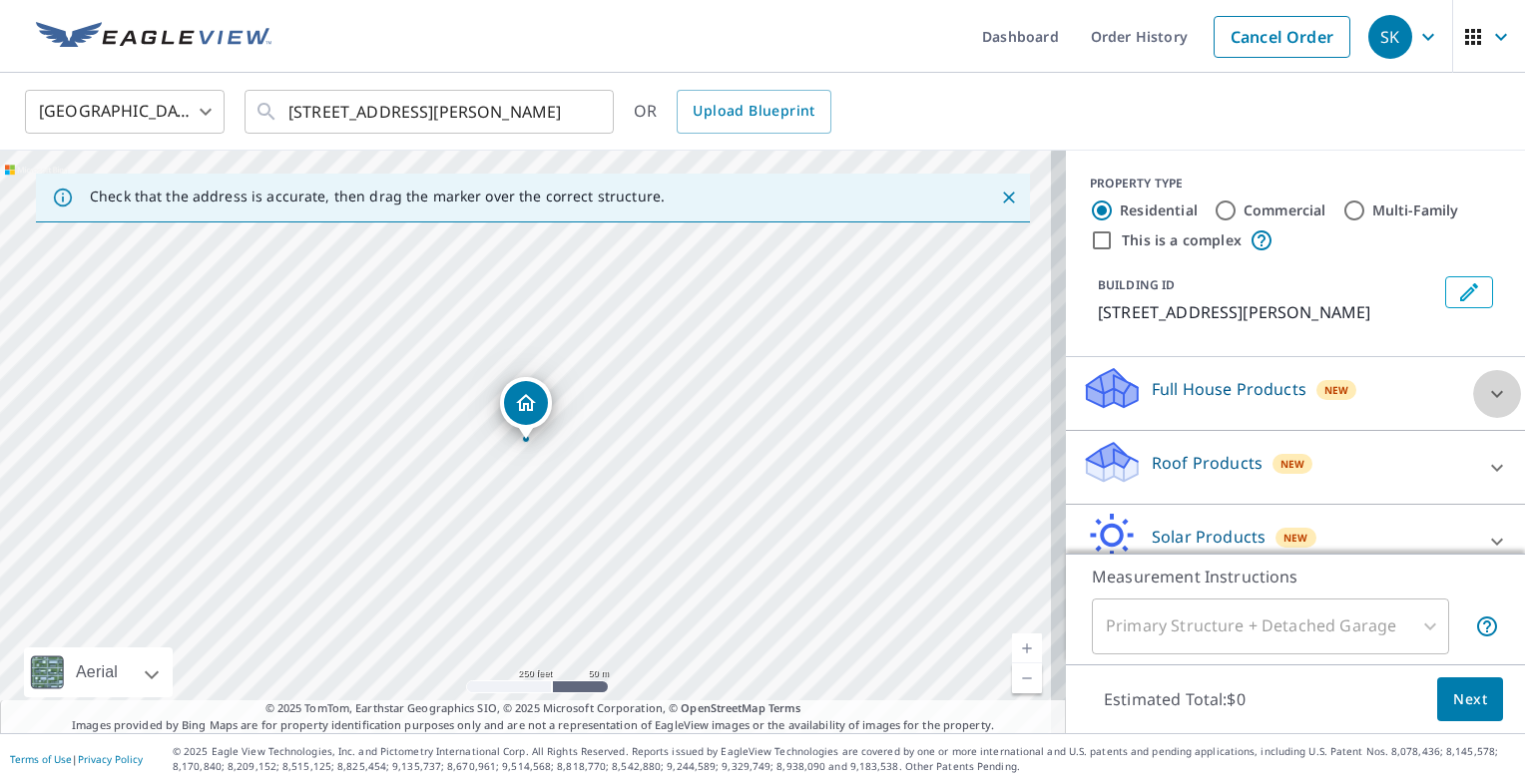 click 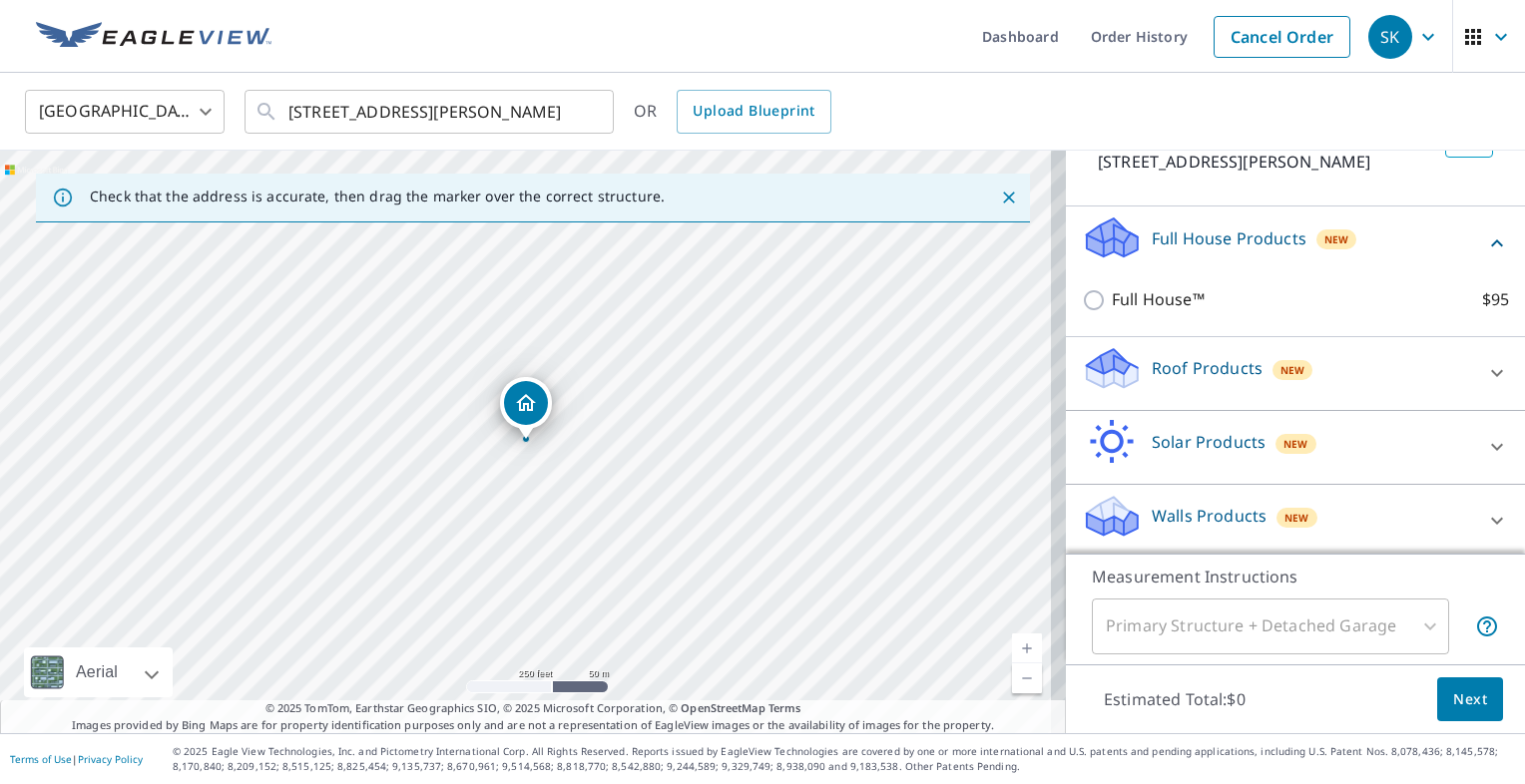 scroll, scrollTop: 153, scrollLeft: 0, axis: vertical 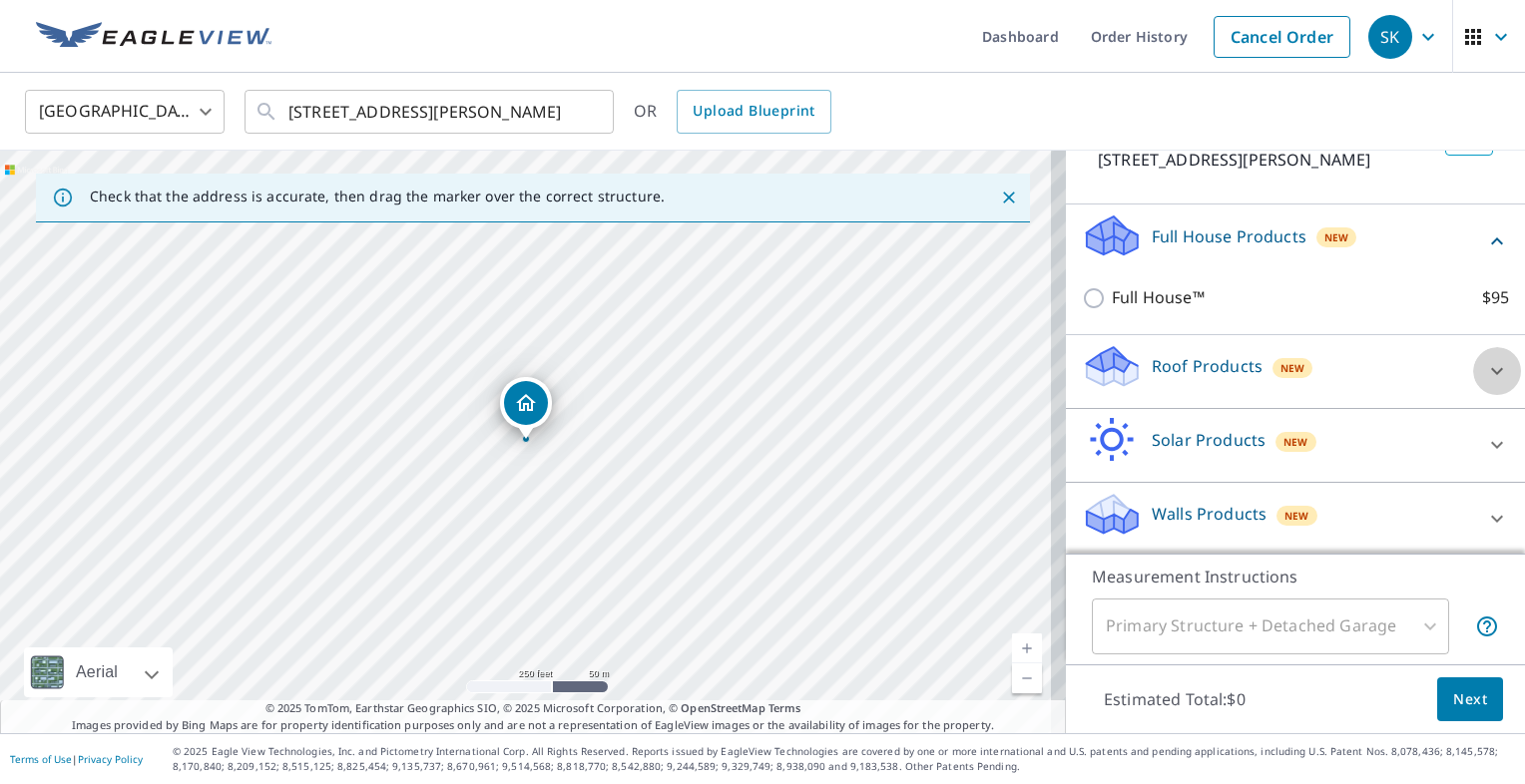 click 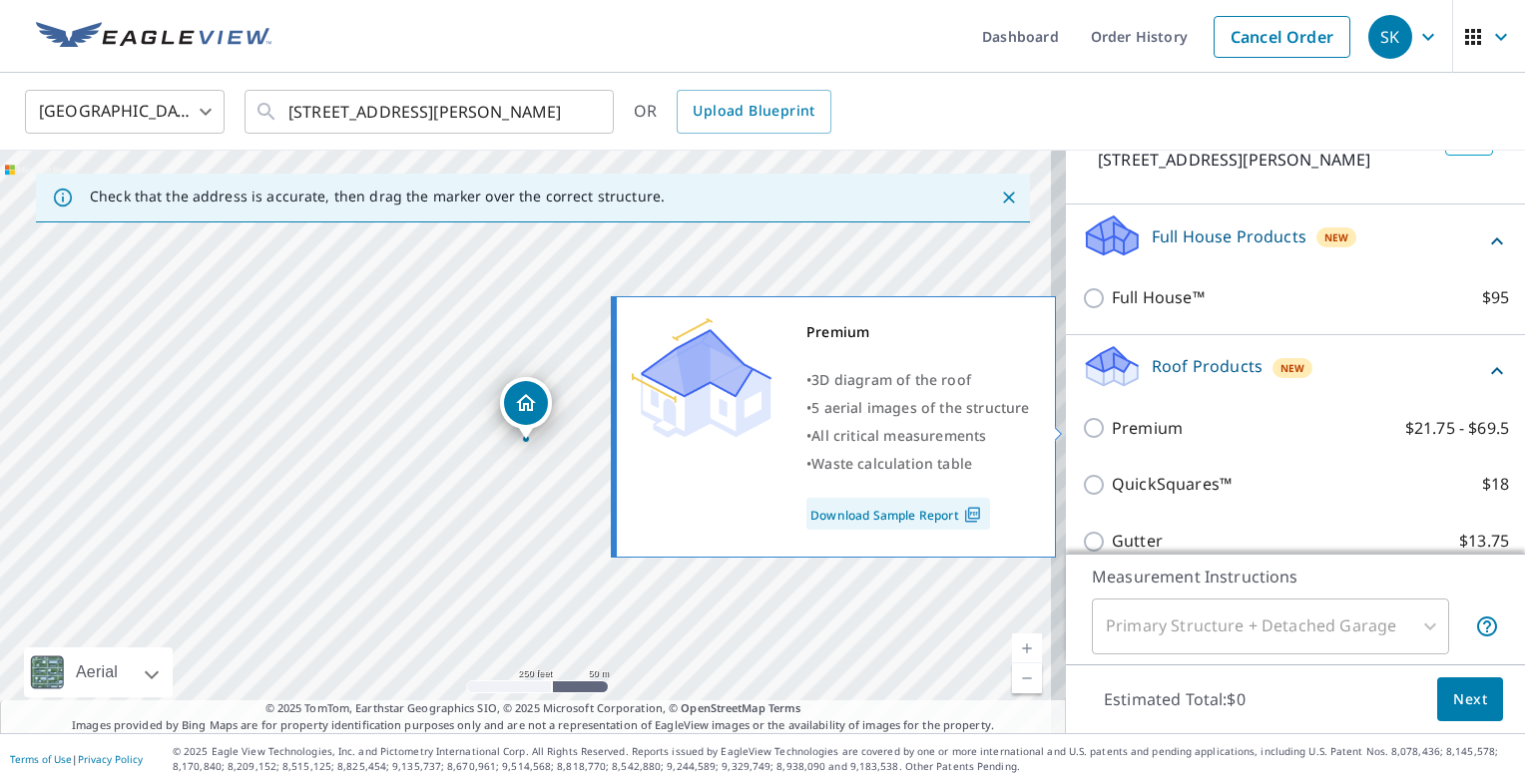 click on "Premium" at bounding box center (1147, 428) 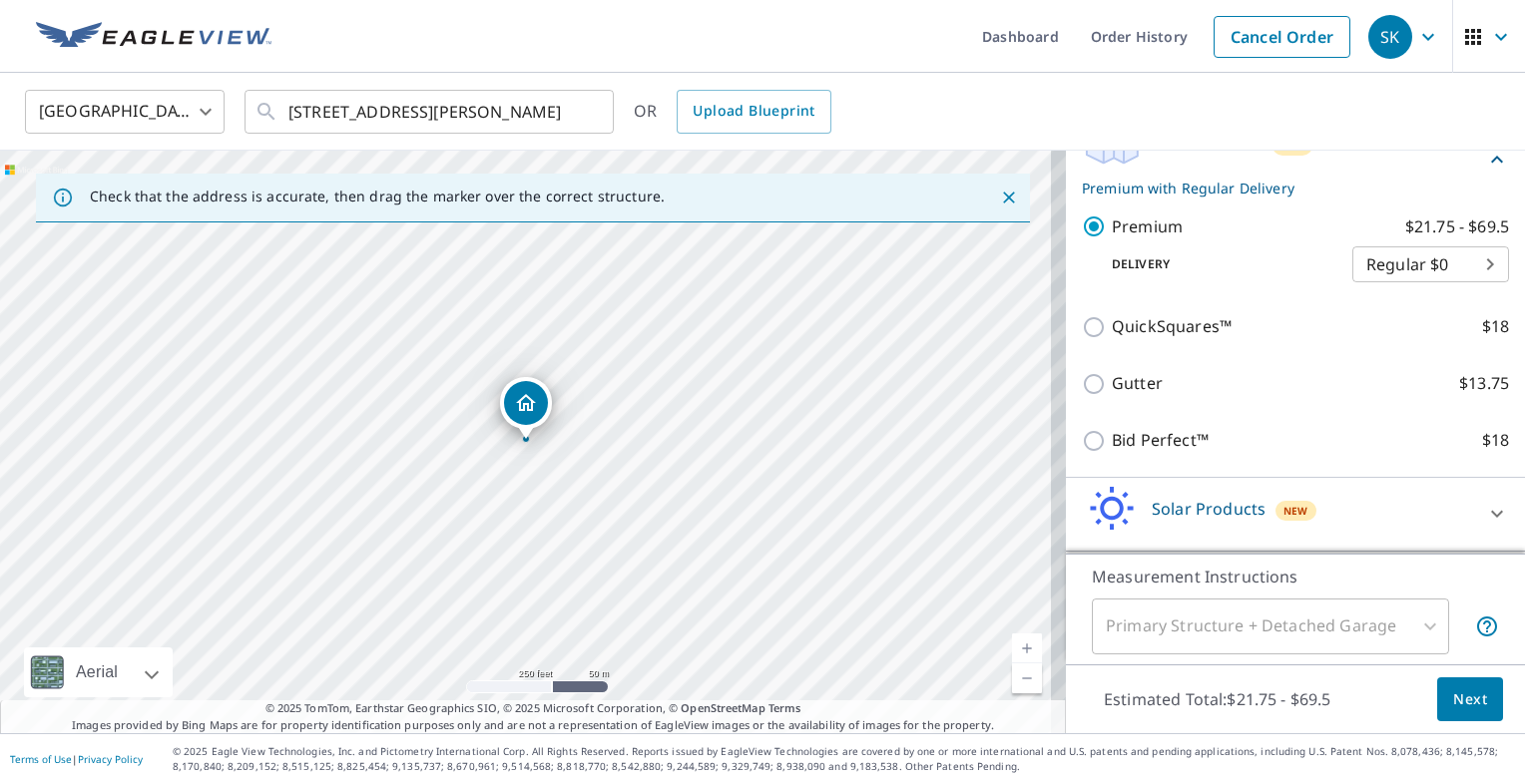scroll, scrollTop: 443, scrollLeft: 0, axis: vertical 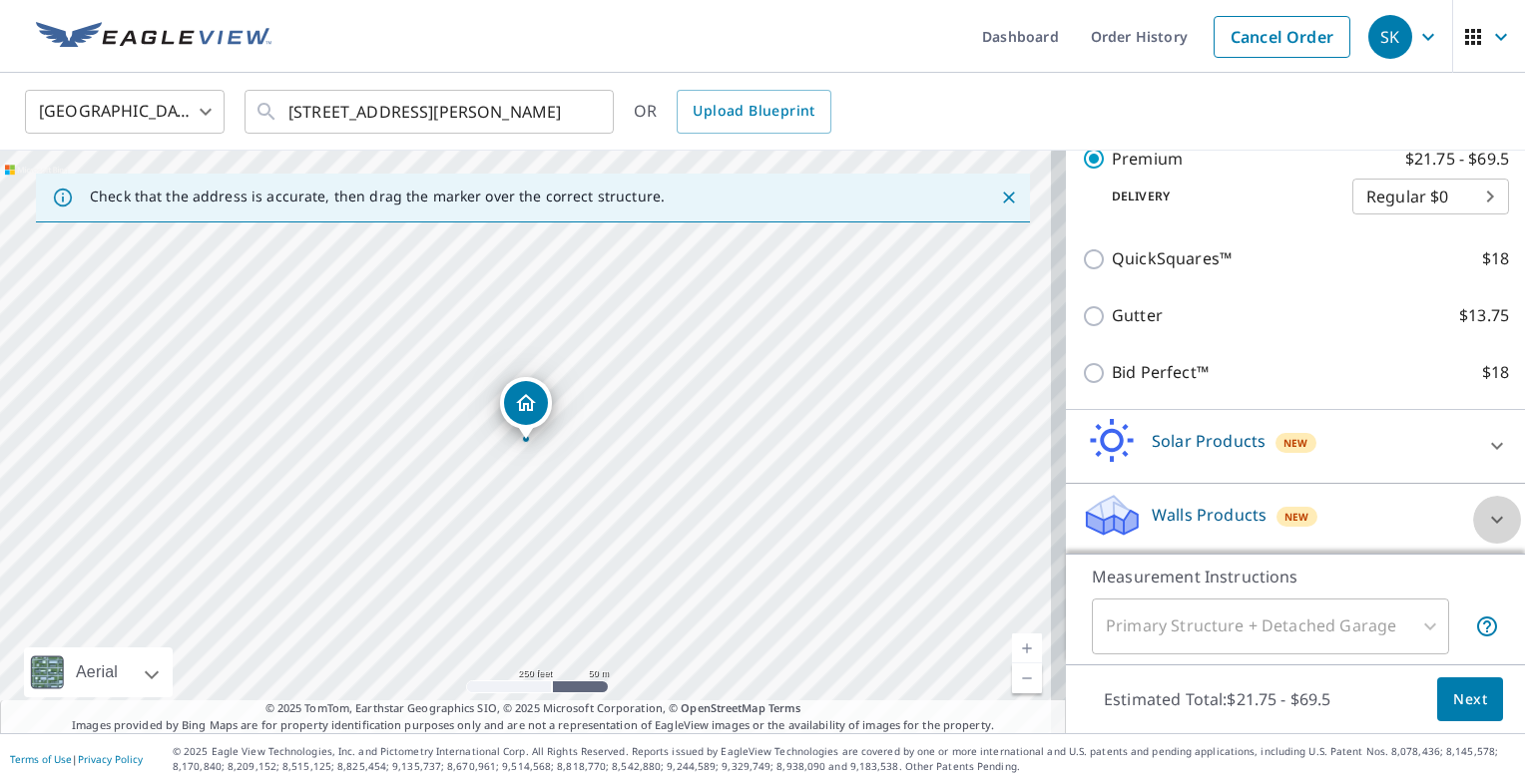 click 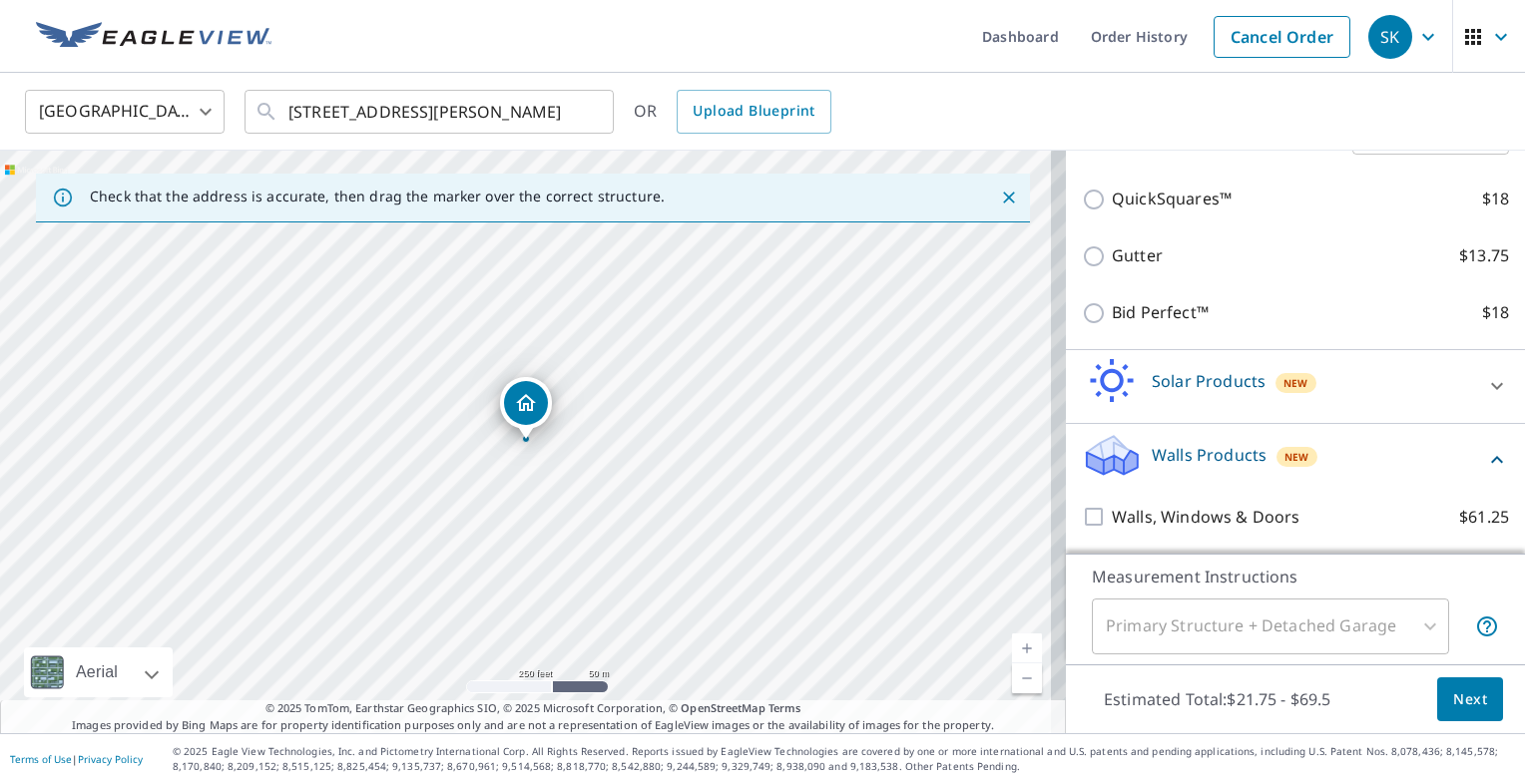 scroll, scrollTop: 556, scrollLeft: 0, axis: vertical 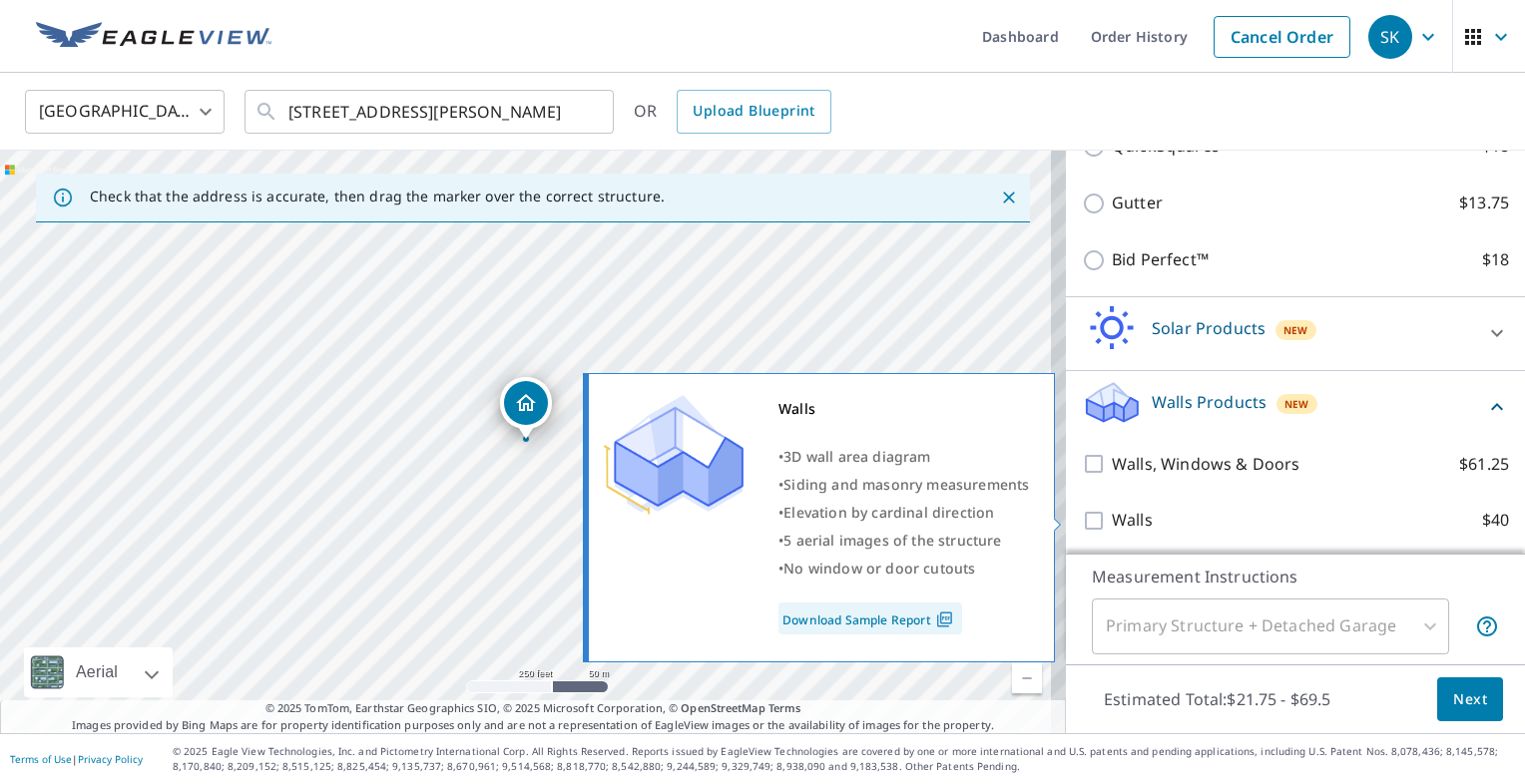 click on "Walls" at bounding box center [1132, 520] 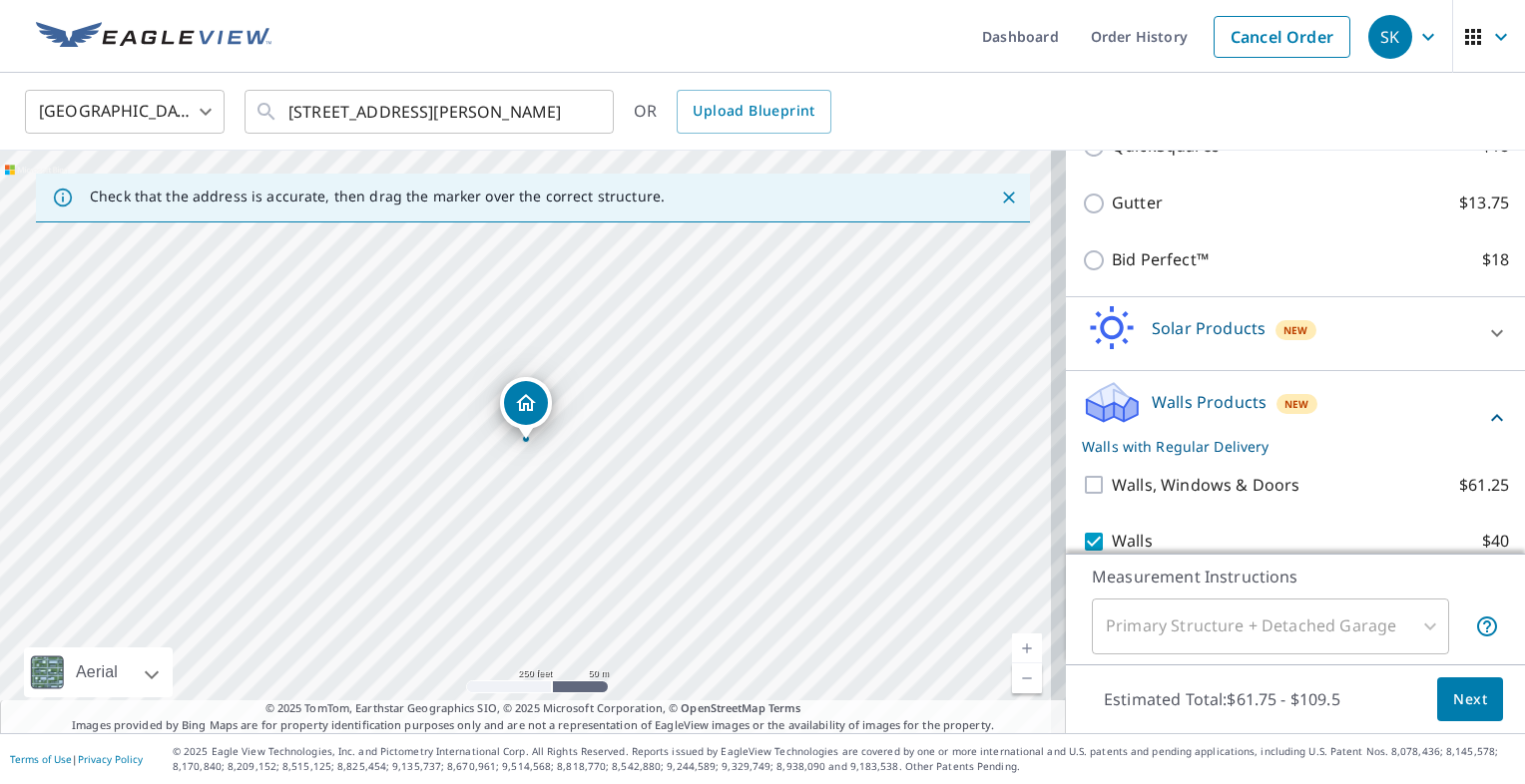 click on "Next" at bounding box center (1470, 699) 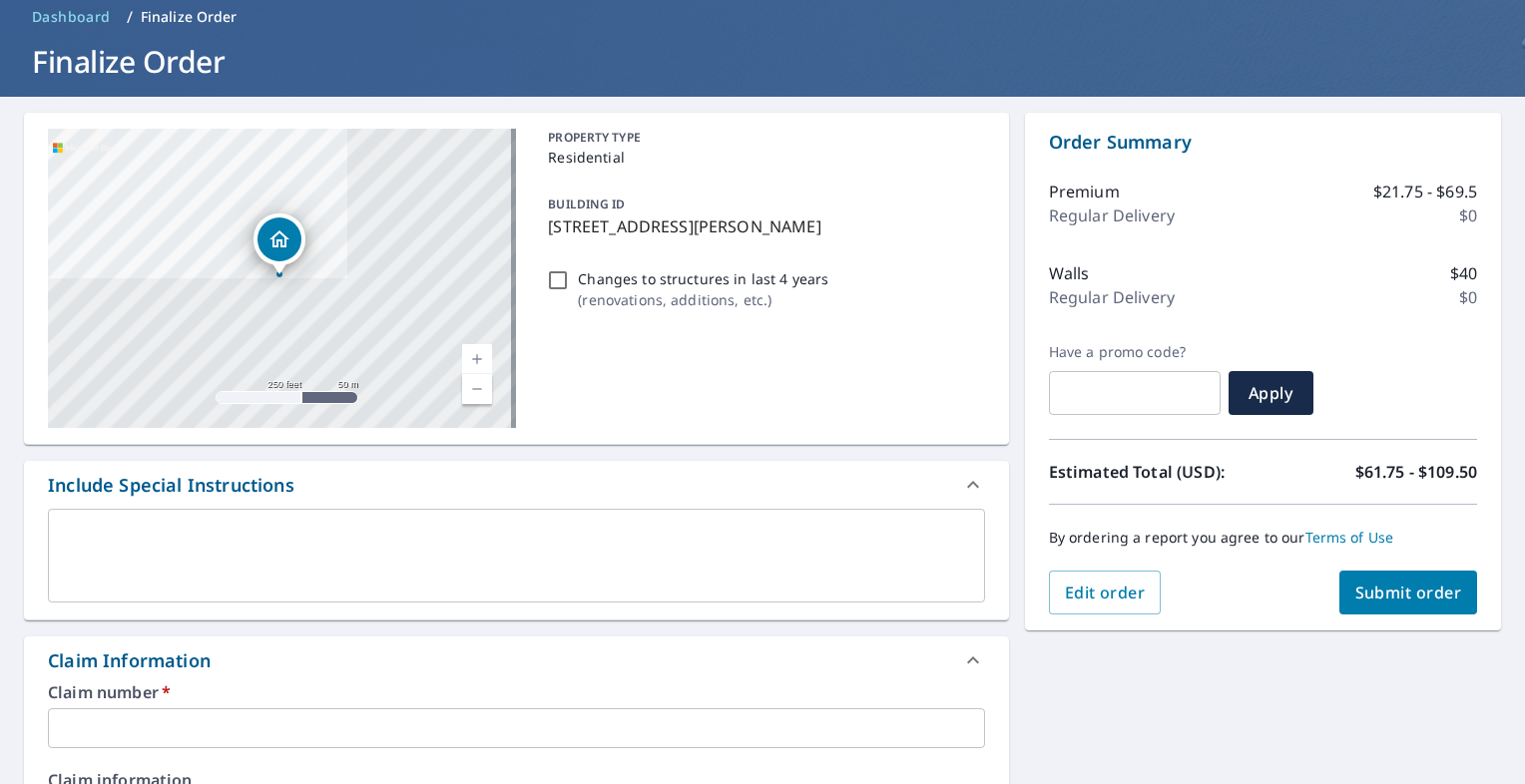 scroll, scrollTop: 399, scrollLeft: 0, axis: vertical 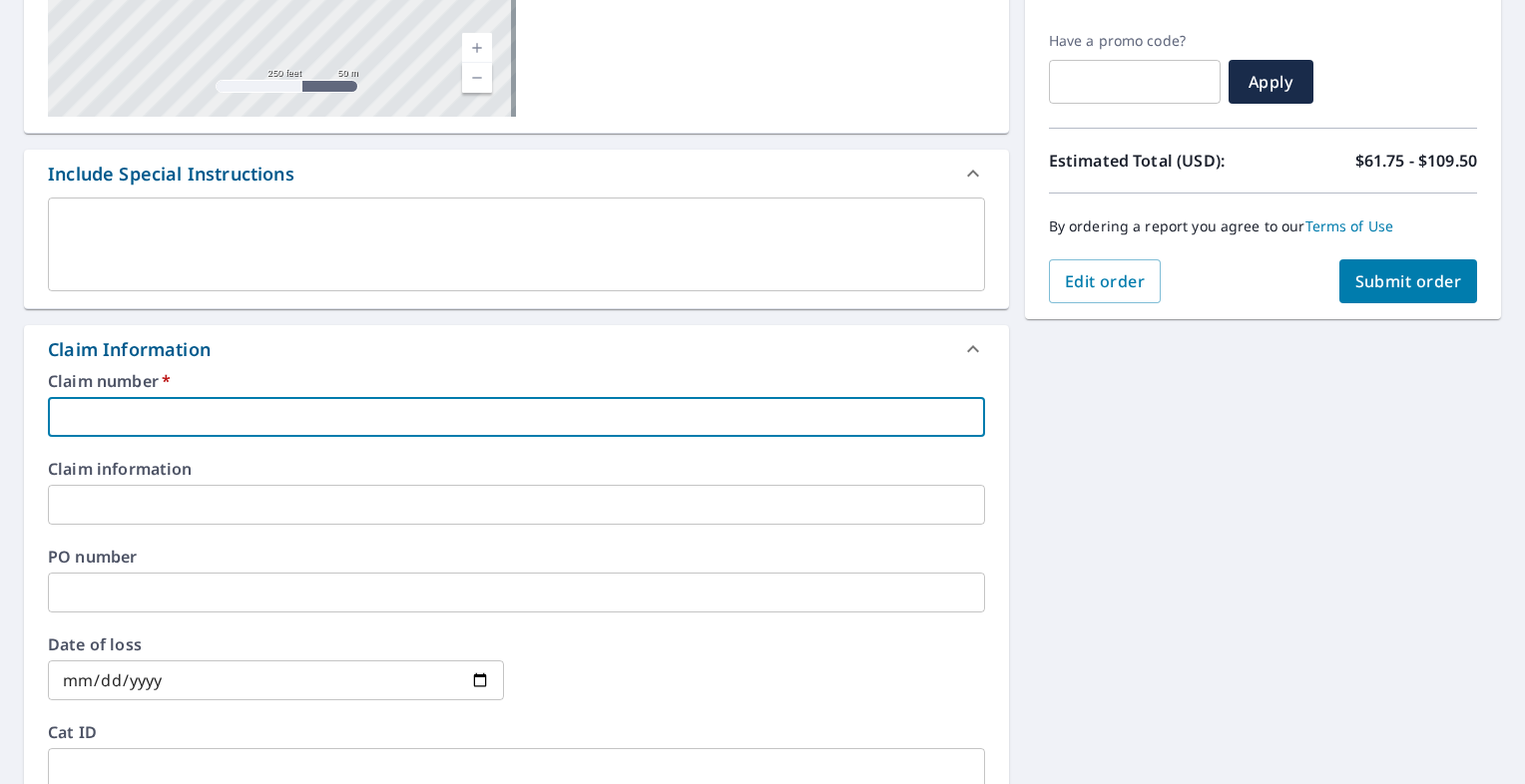 click at bounding box center [516, 417] 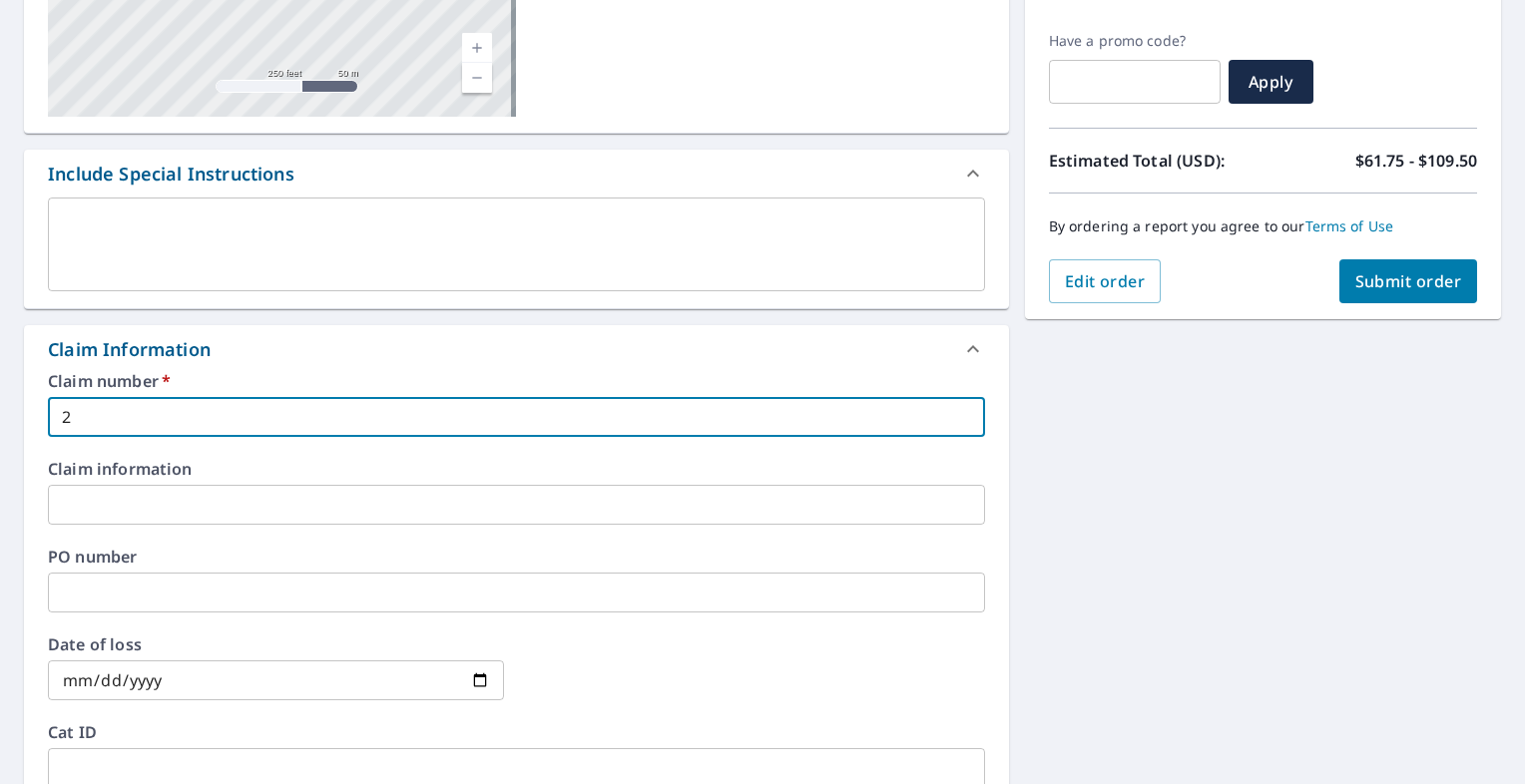 type on "24" 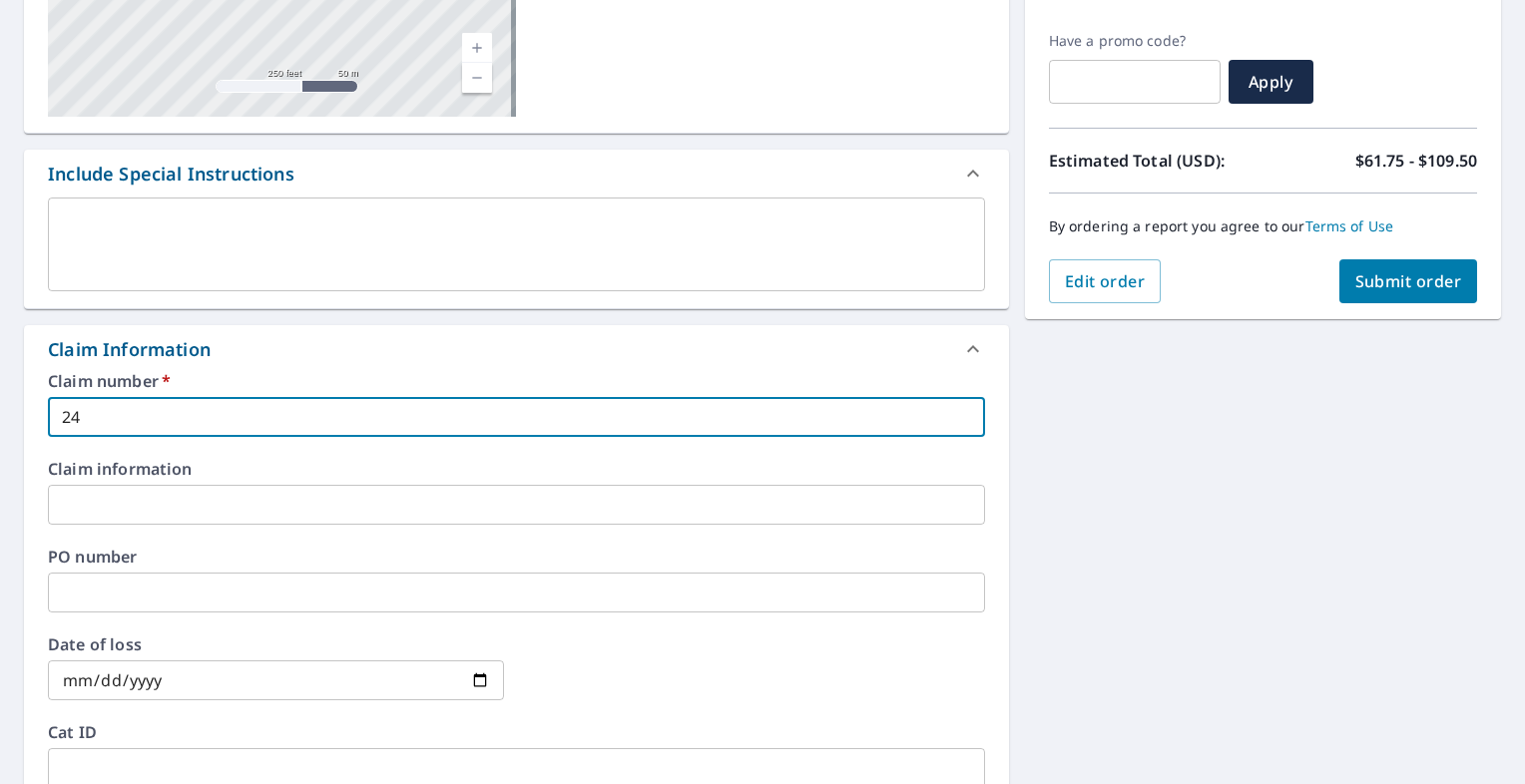 type on "241" 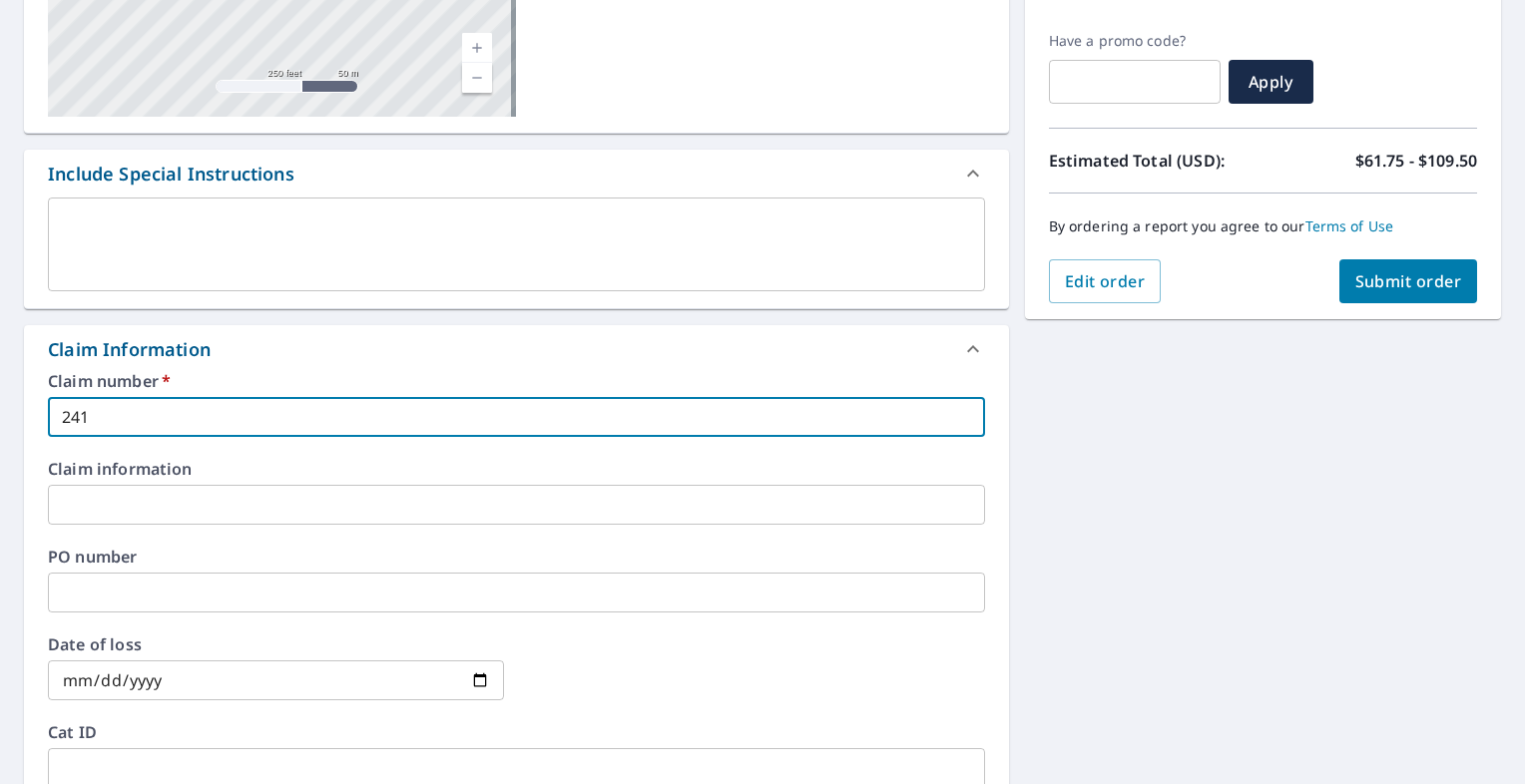 type on "241" 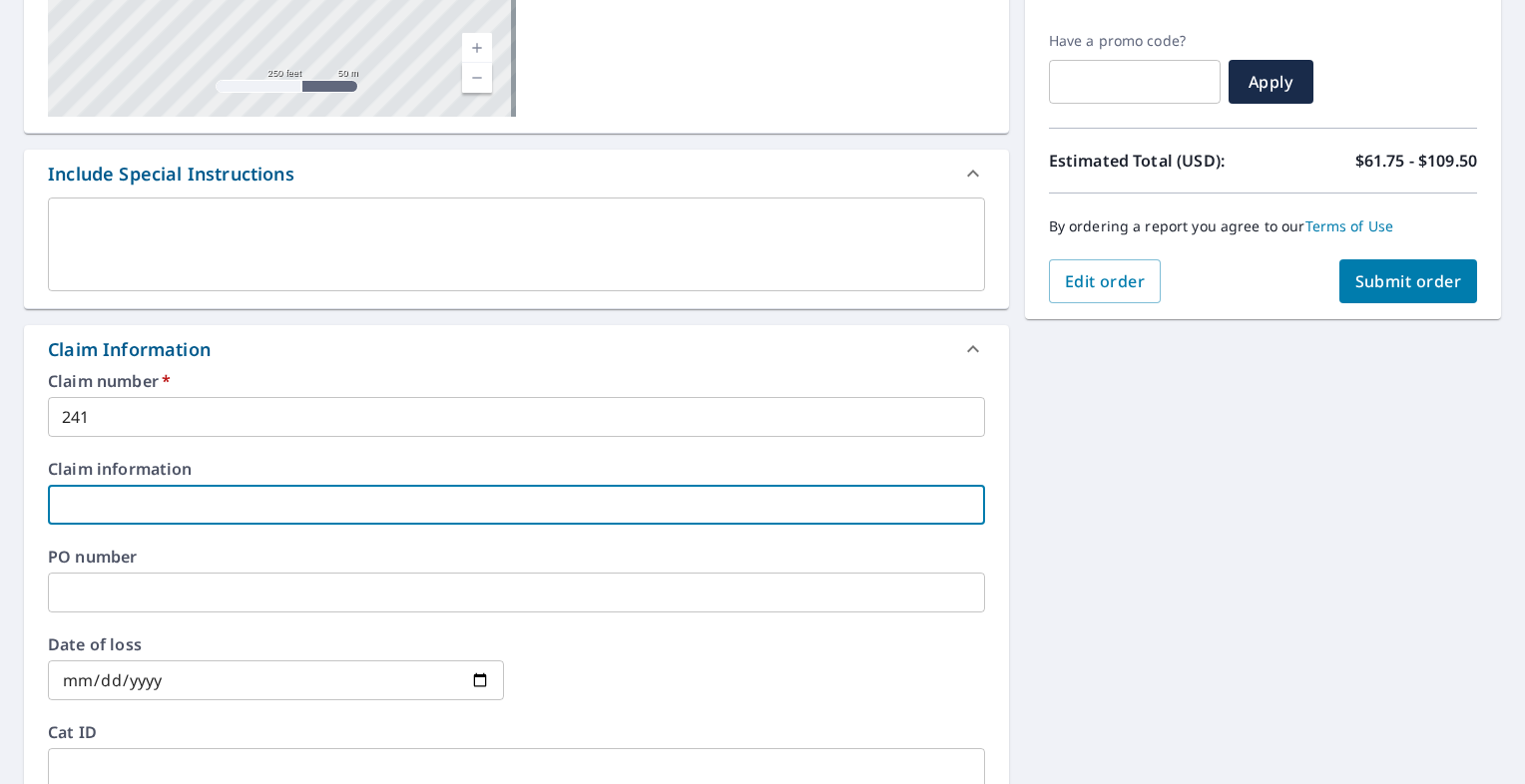 type on "BHS1" 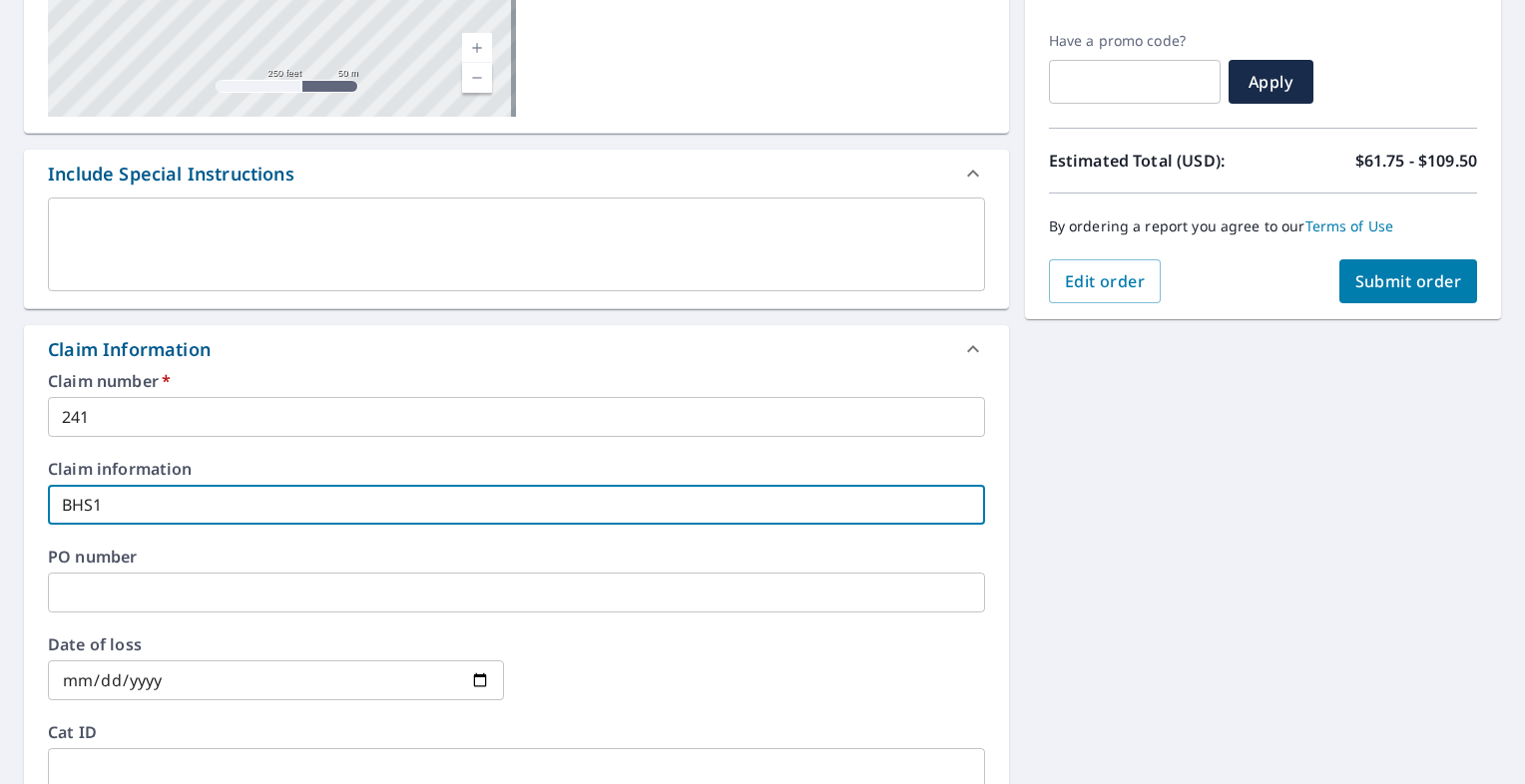 checkbox on "true" 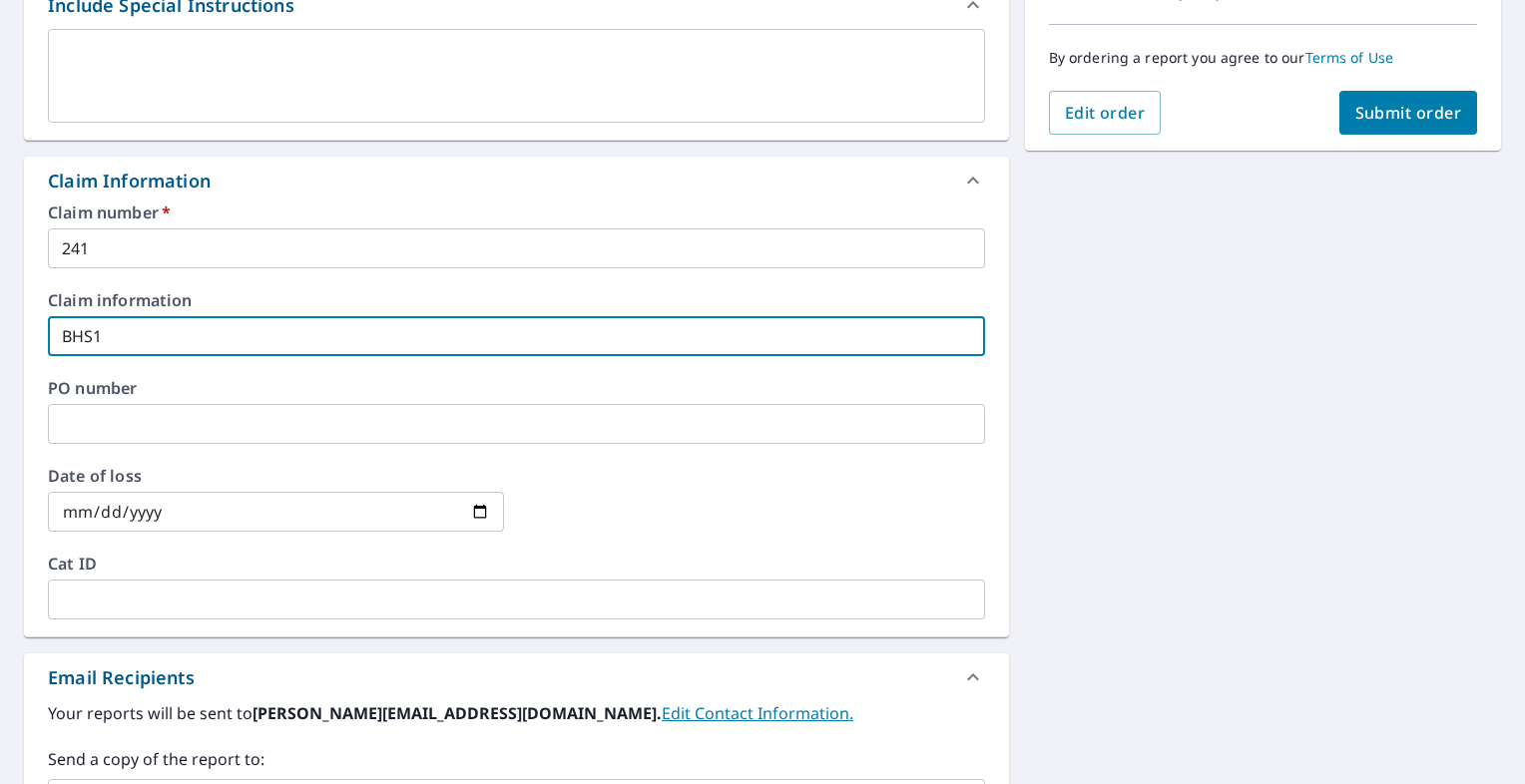 scroll, scrollTop: 798, scrollLeft: 0, axis: vertical 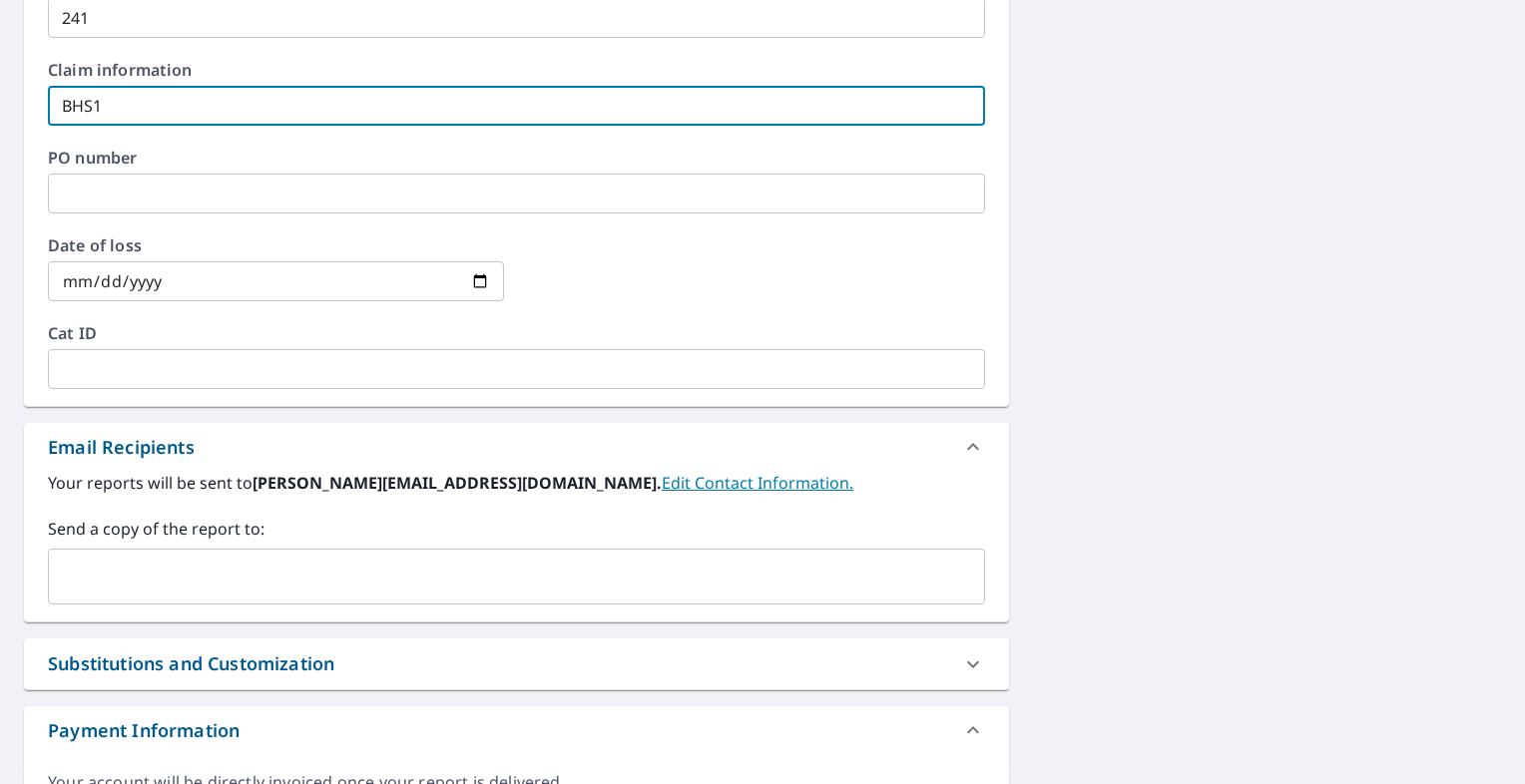 click at bounding box center (501, 577) 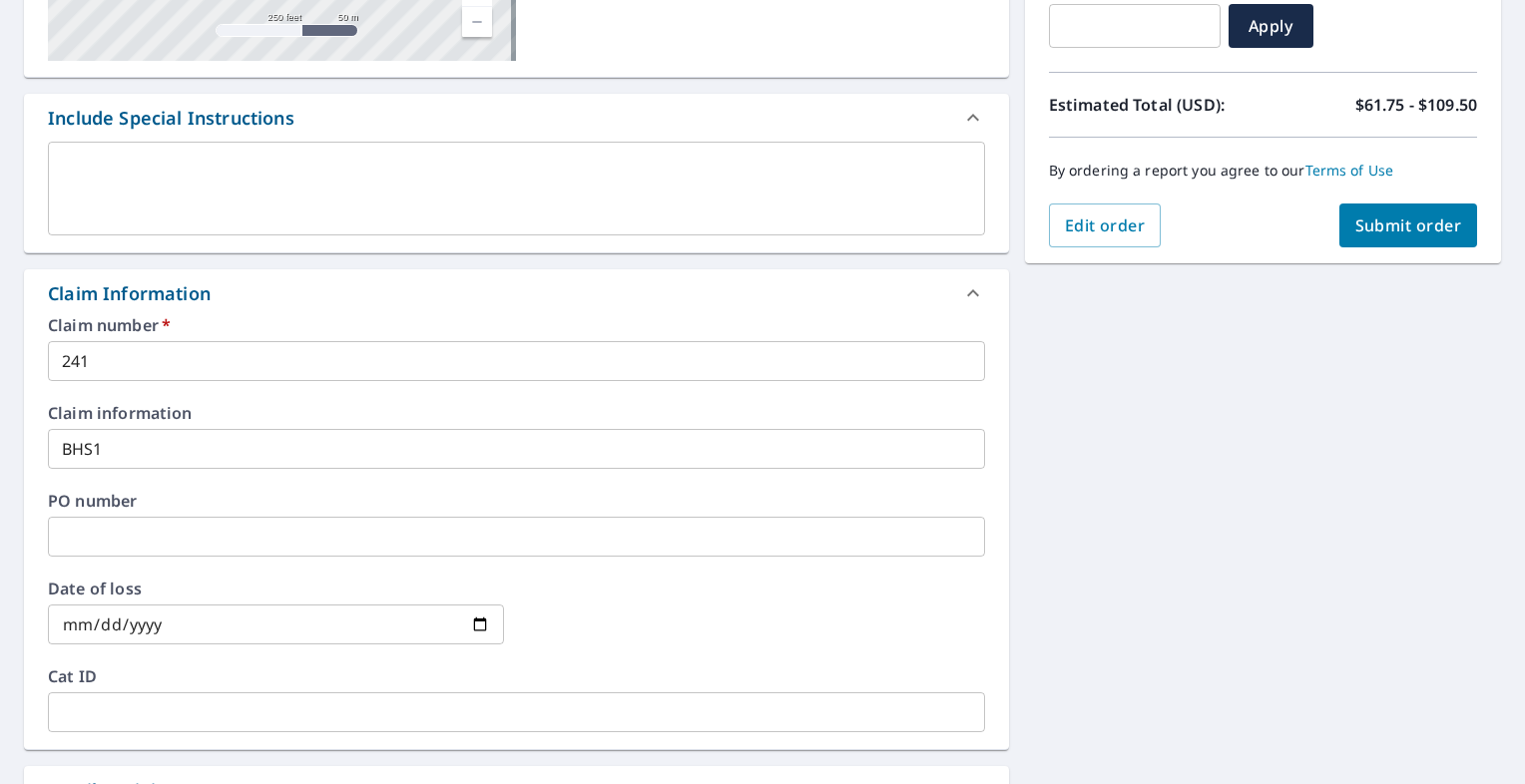 scroll, scrollTop: 199, scrollLeft: 0, axis: vertical 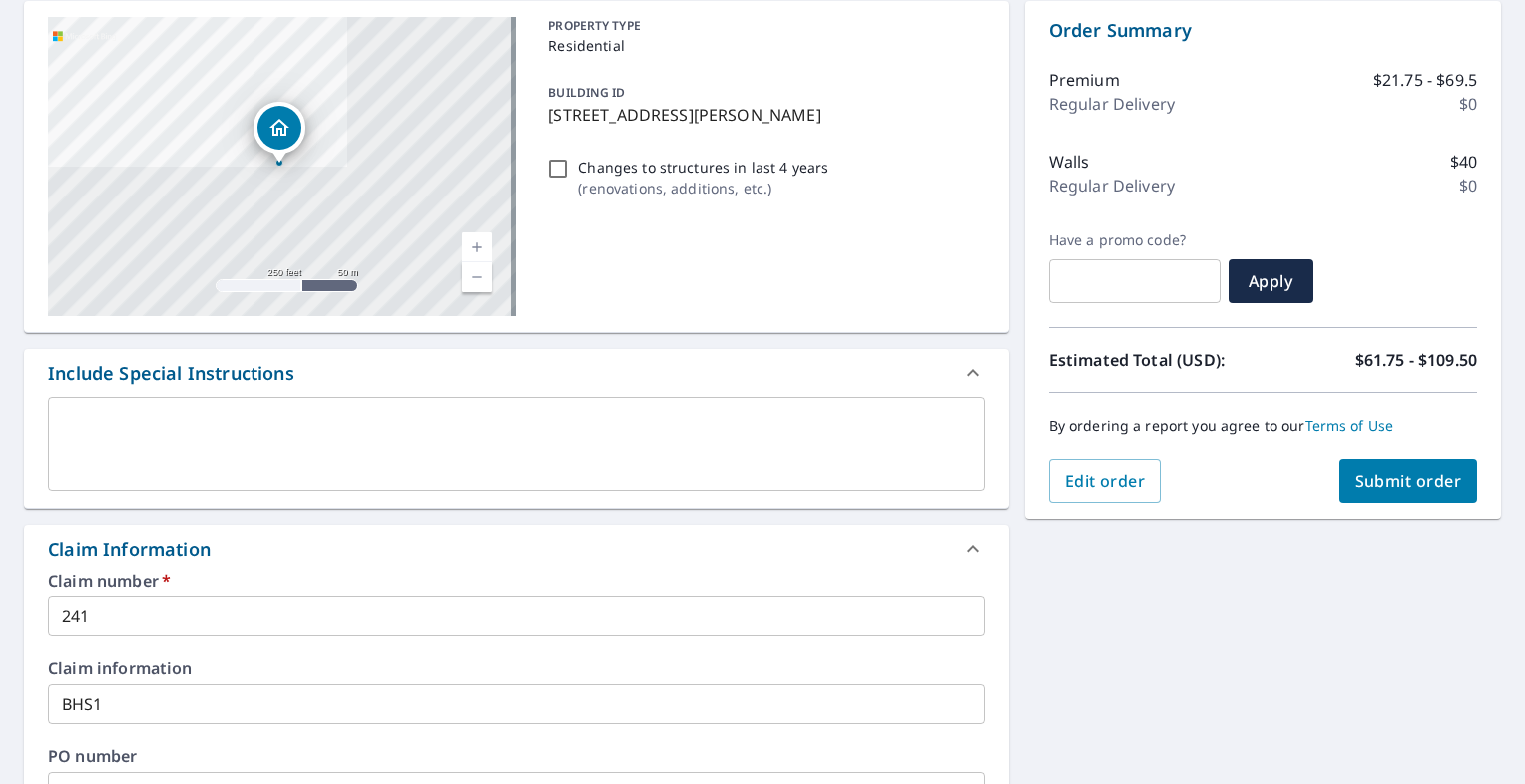 type on "[EMAIL_ADDRESS][DOMAIN_NAME]" 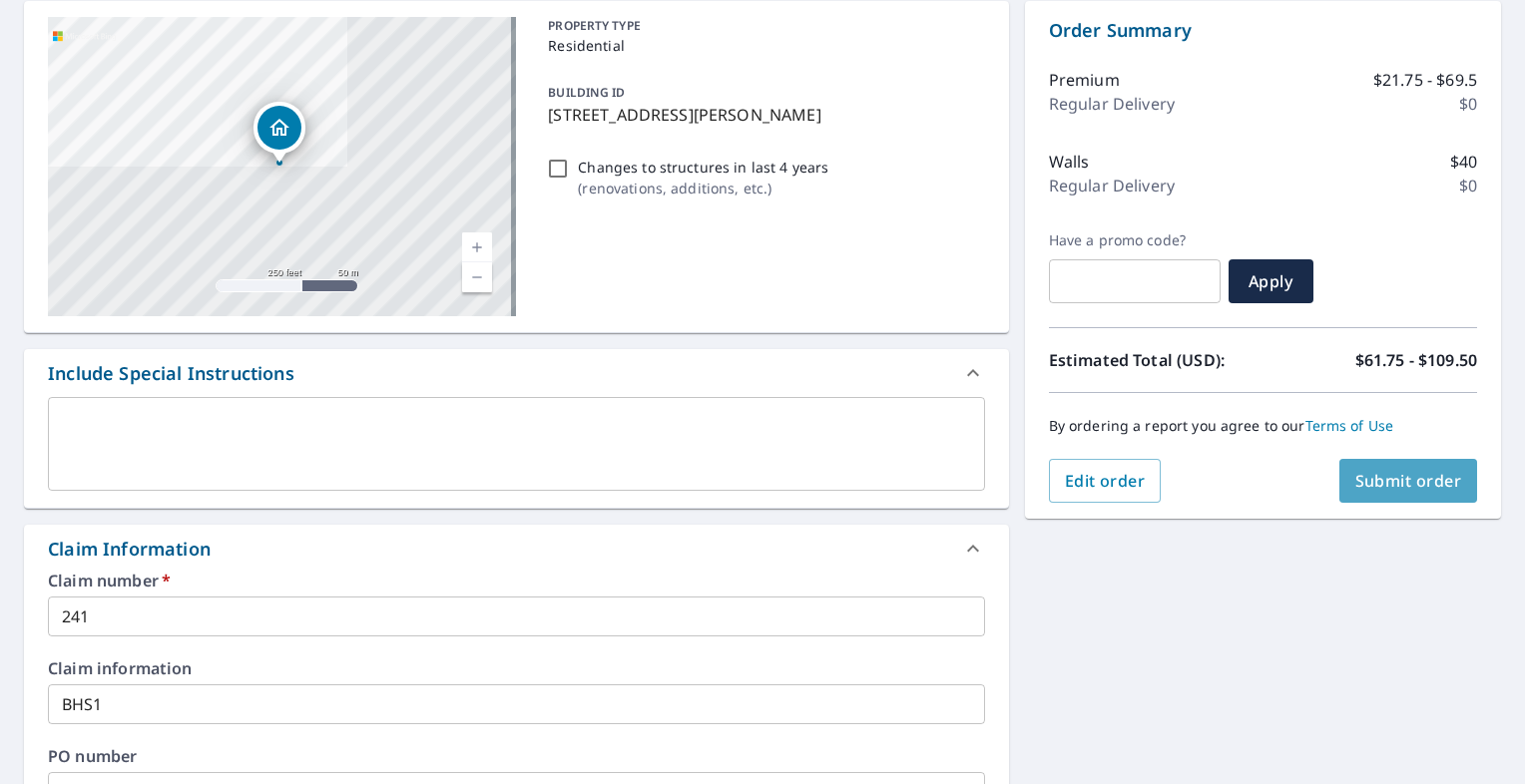 click on "Submit order" at bounding box center [1408, 481] 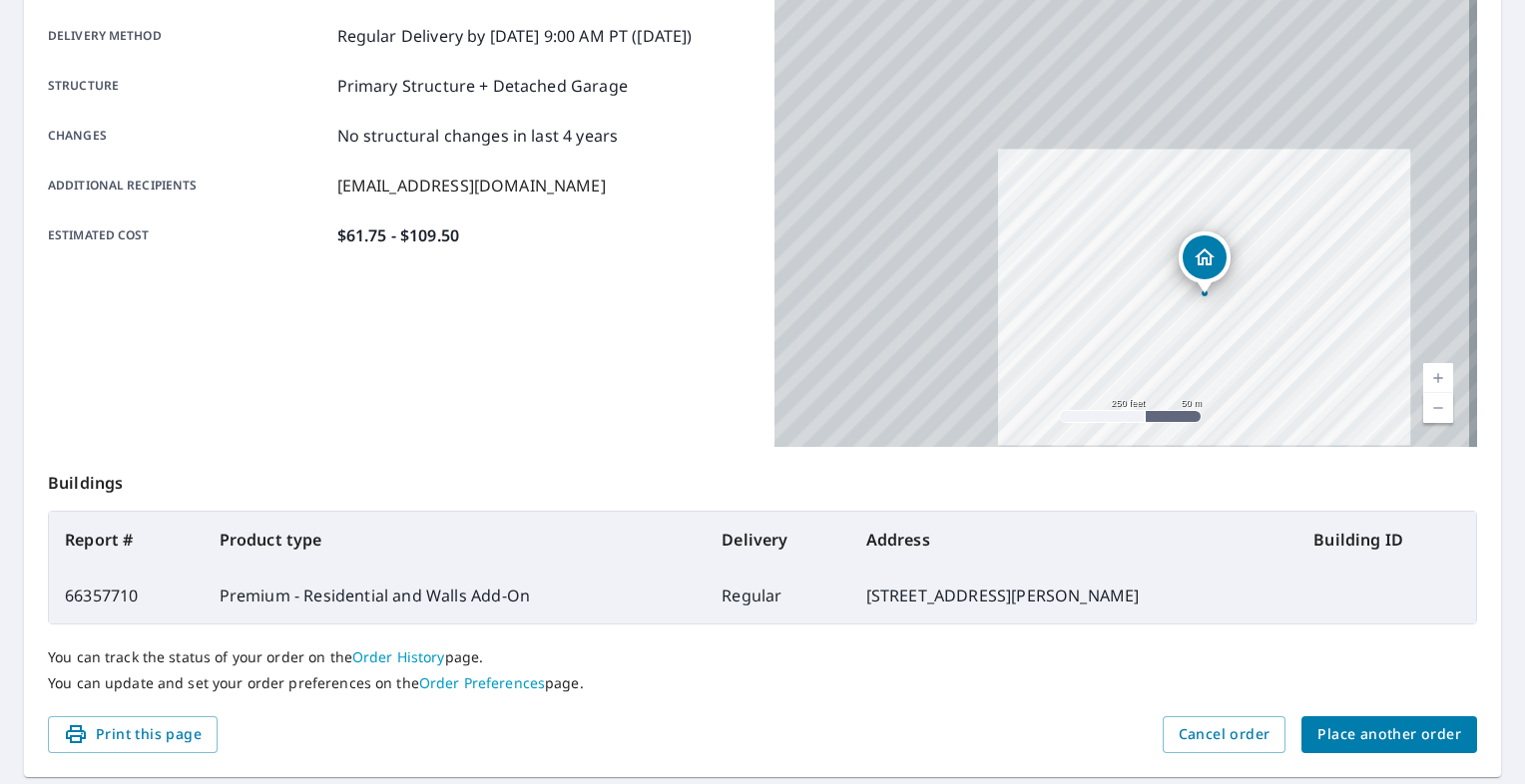 scroll, scrollTop: 388, scrollLeft: 0, axis: vertical 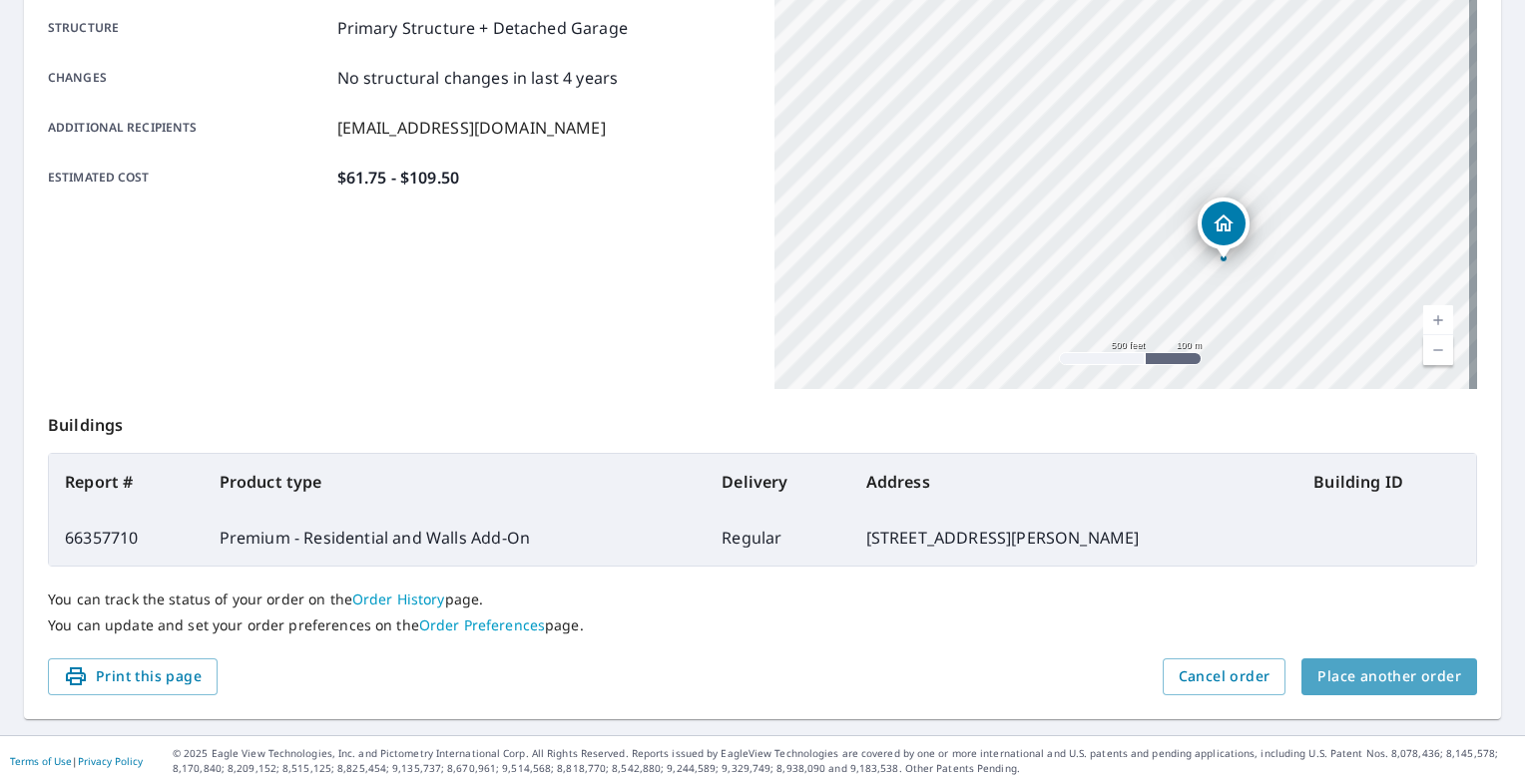 click on "Place another order" at bounding box center [1389, 676] 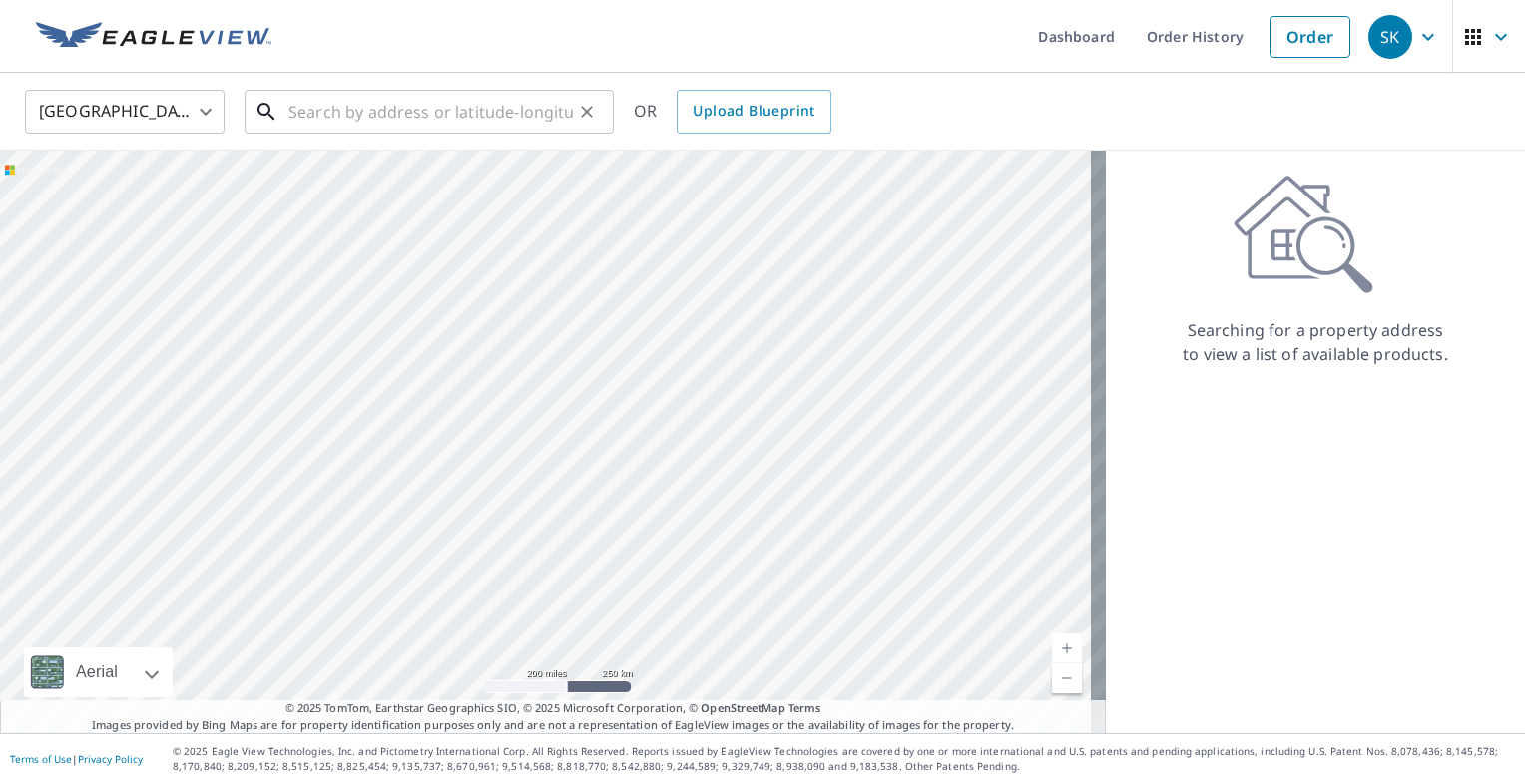 click at bounding box center [430, 112] 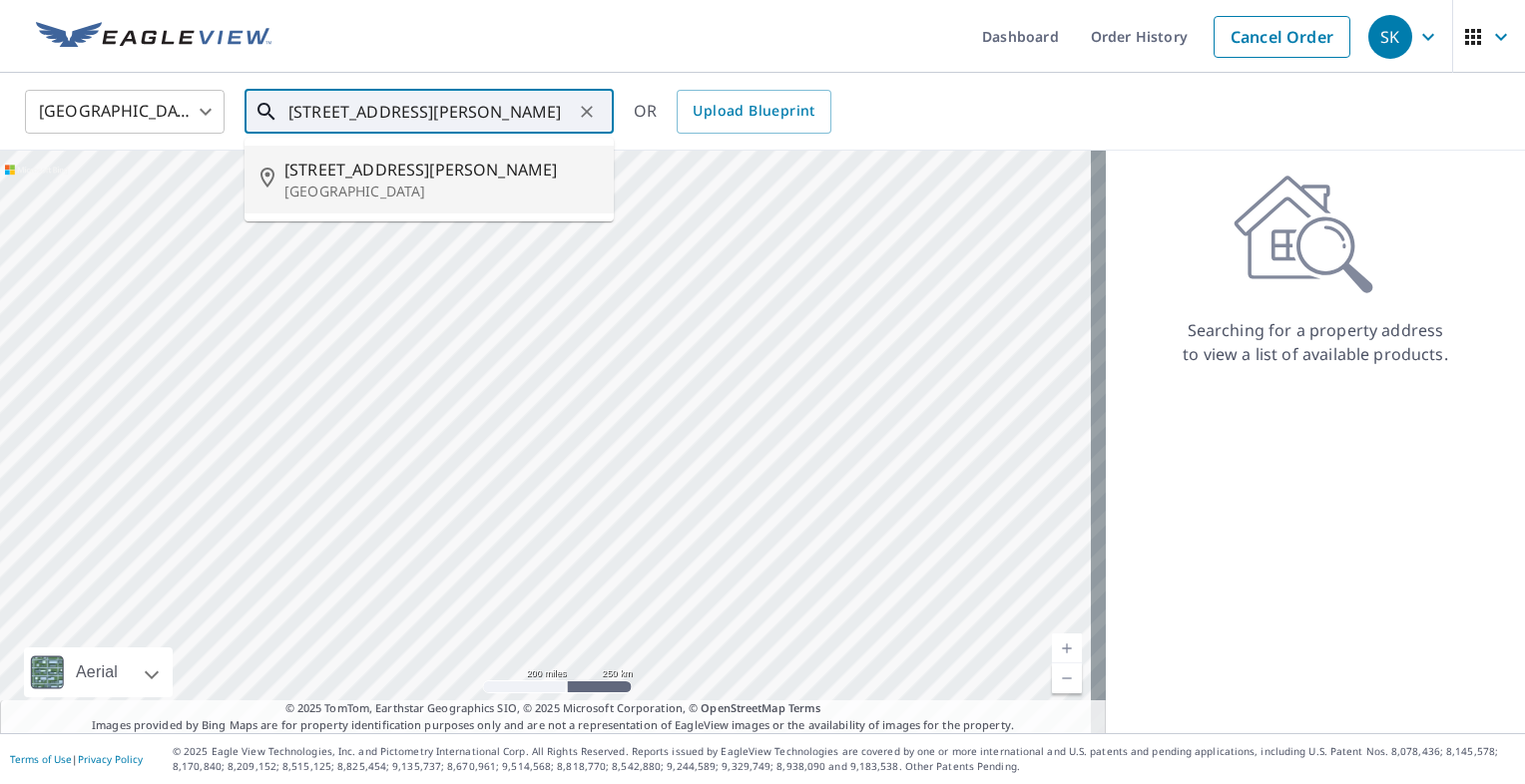 click on "[STREET_ADDRESS][PERSON_NAME]" at bounding box center (429, 180) 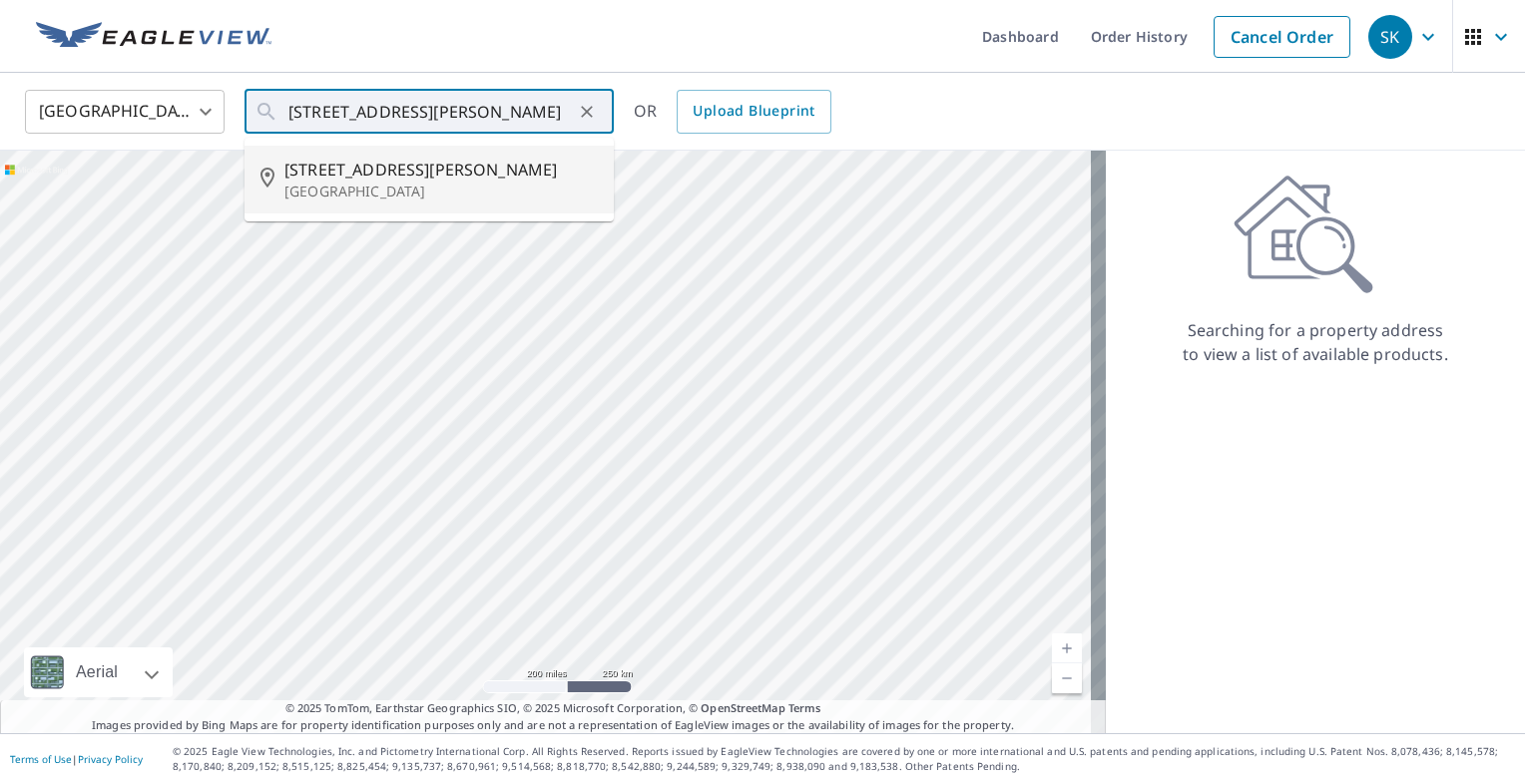 type on "[STREET_ADDRESS][PERSON_NAME]" 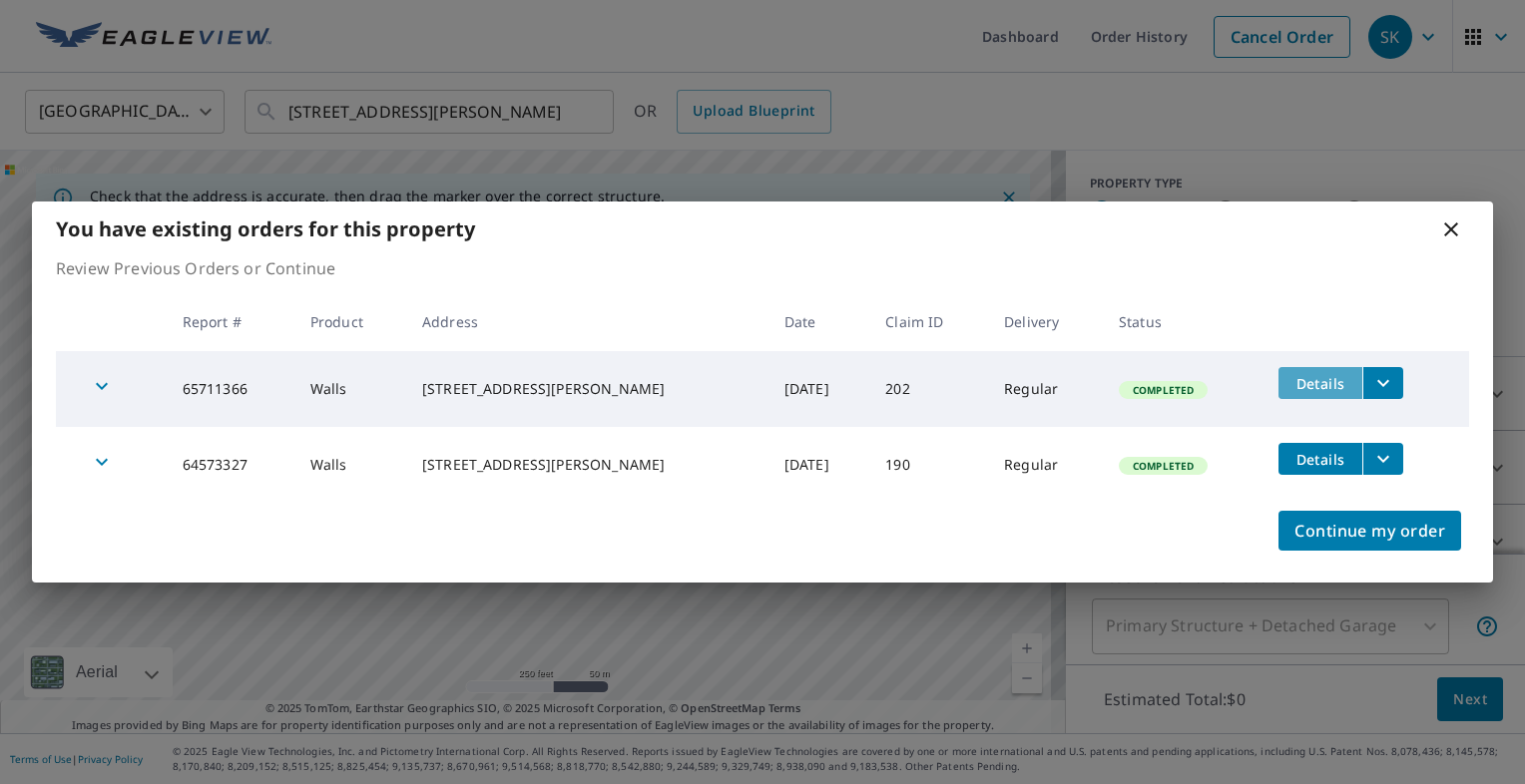 click on "Details" at bounding box center (1320, 383) 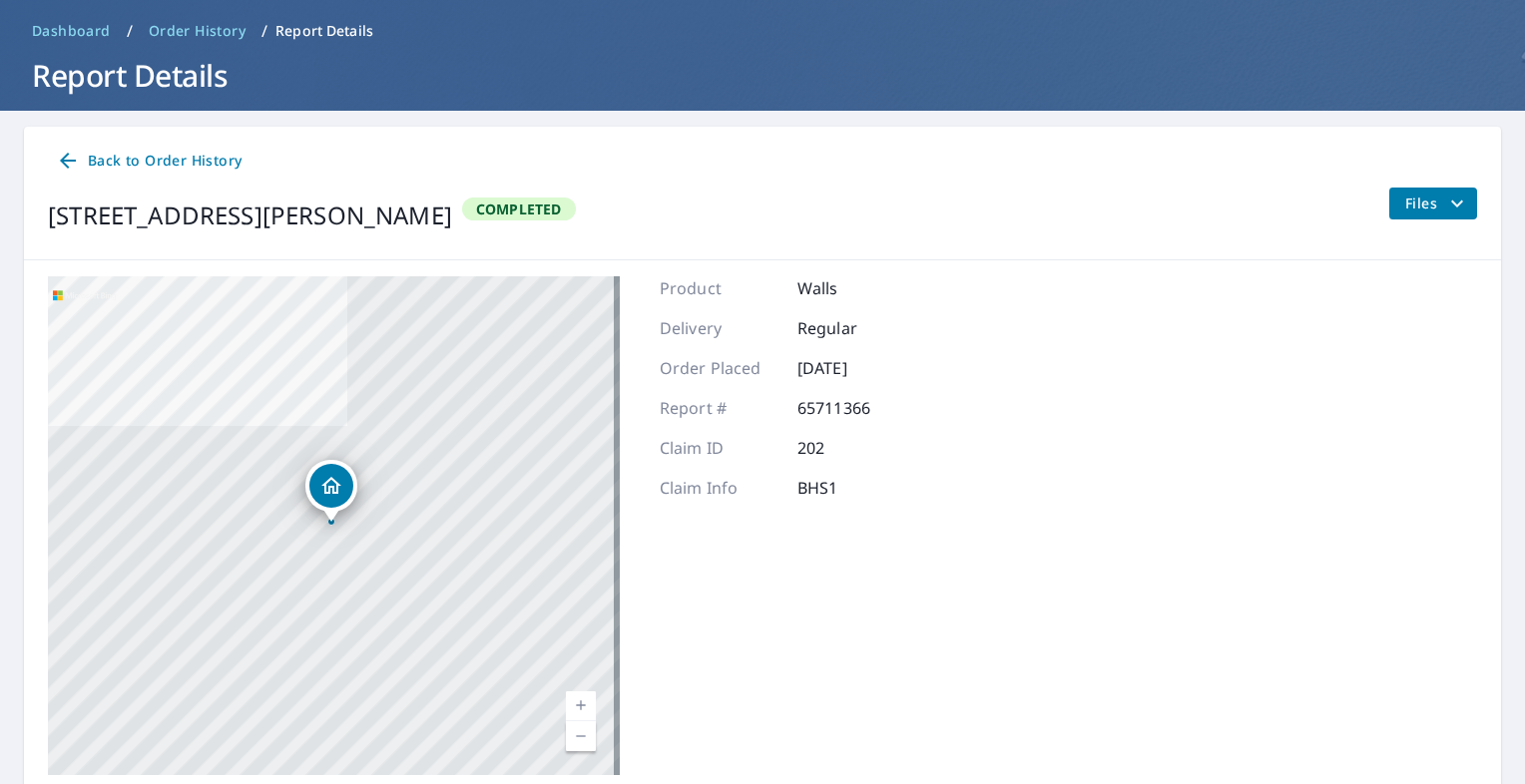 scroll, scrollTop: 0, scrollLeft: 0, axis: both 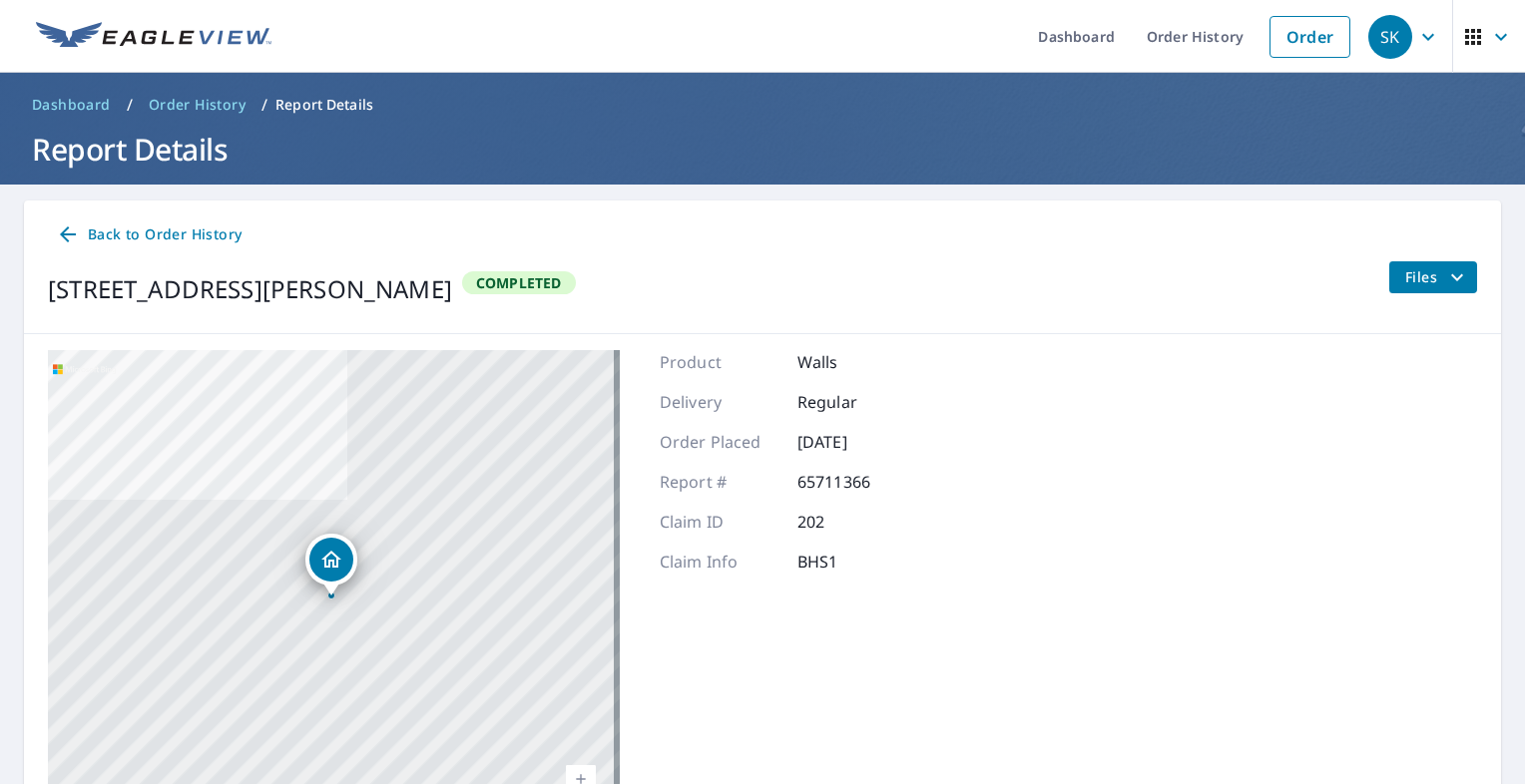 click on "Files" at bounding box center (1437, 277) 